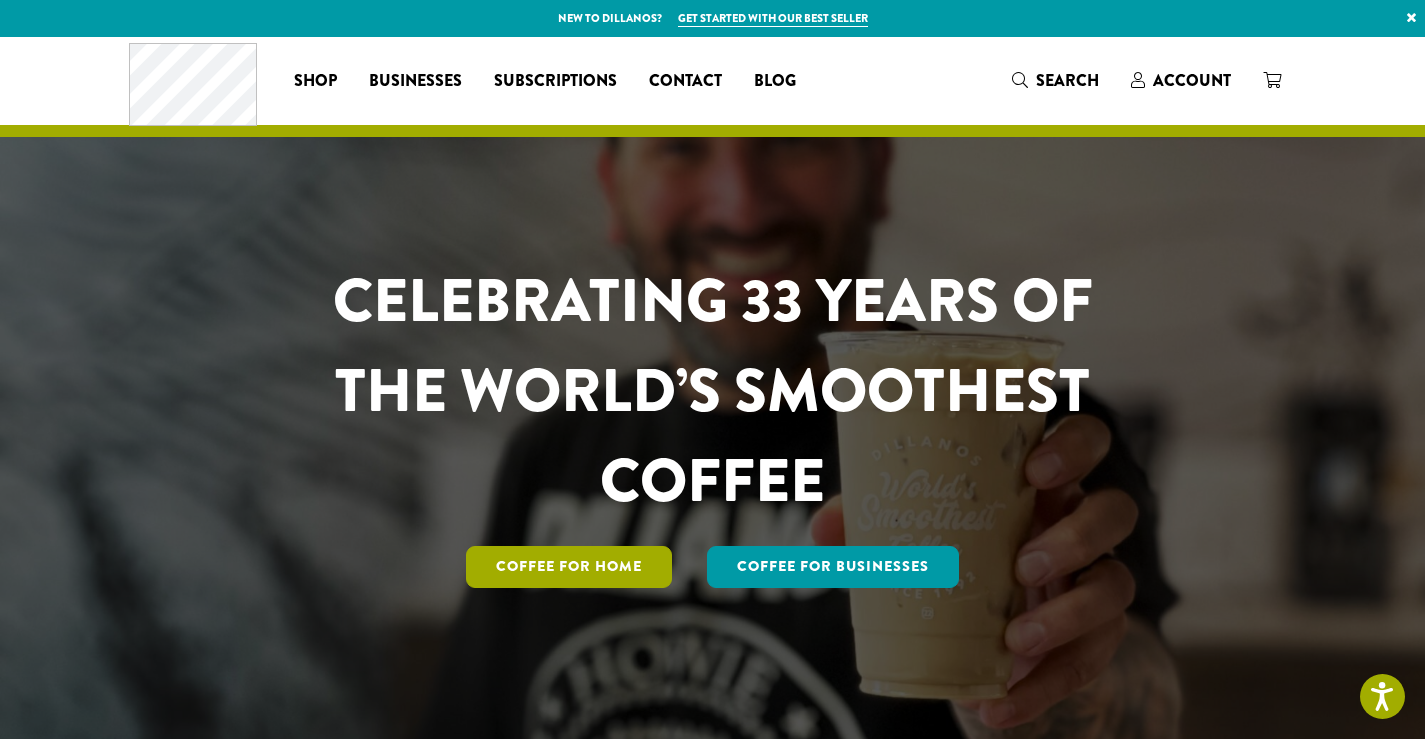 scroll, scrollTop: 0, scrollLeft: 0, axis: both 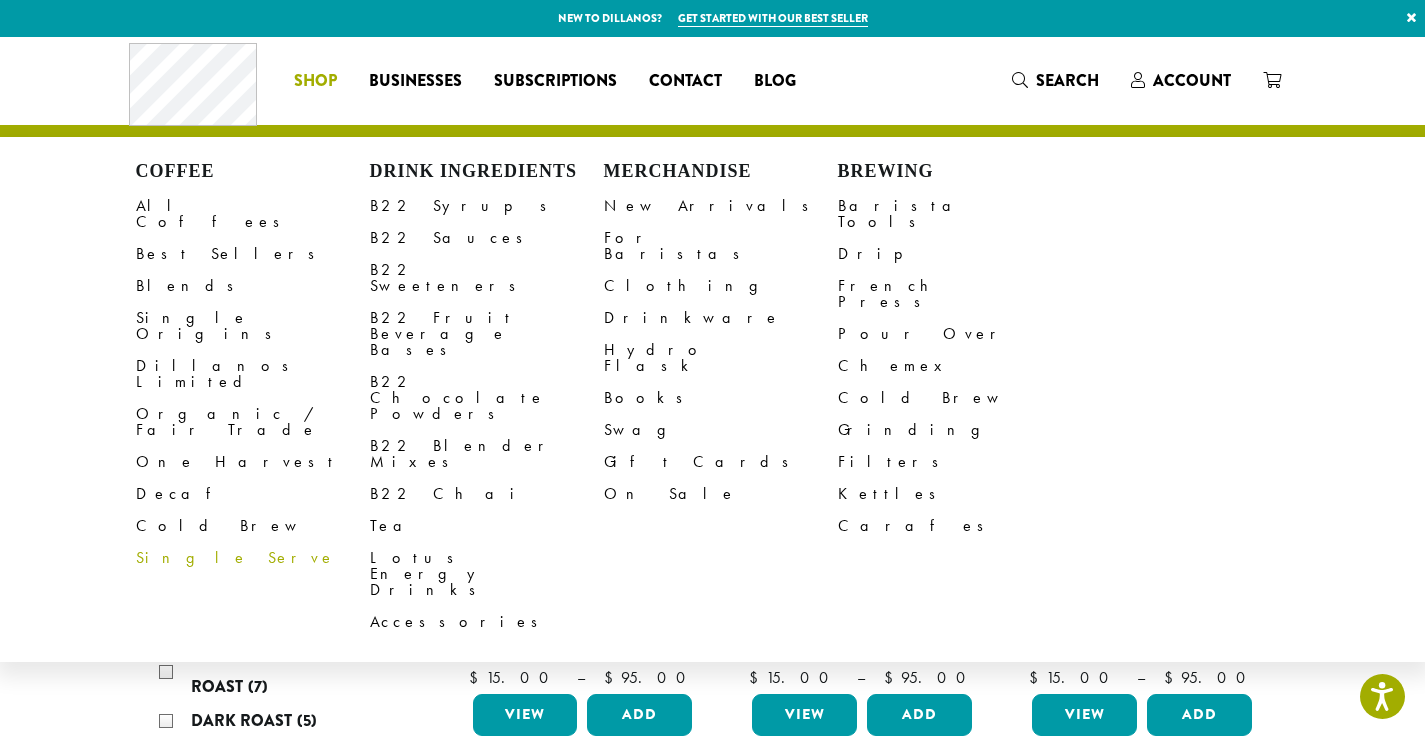 click on "Single Serve" at bounding box center (253, 558) 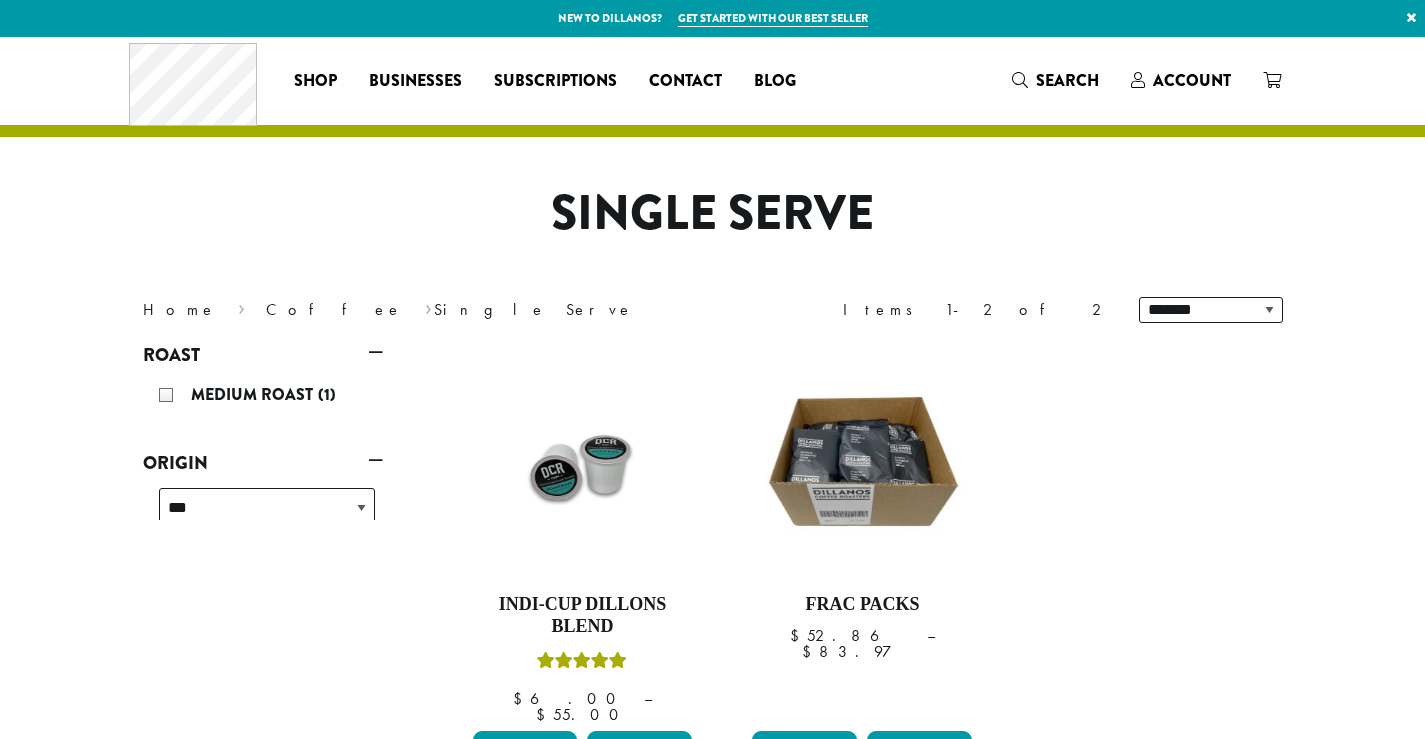 scroll, scrollTop: 0, scrollLeft: 0, axis: both 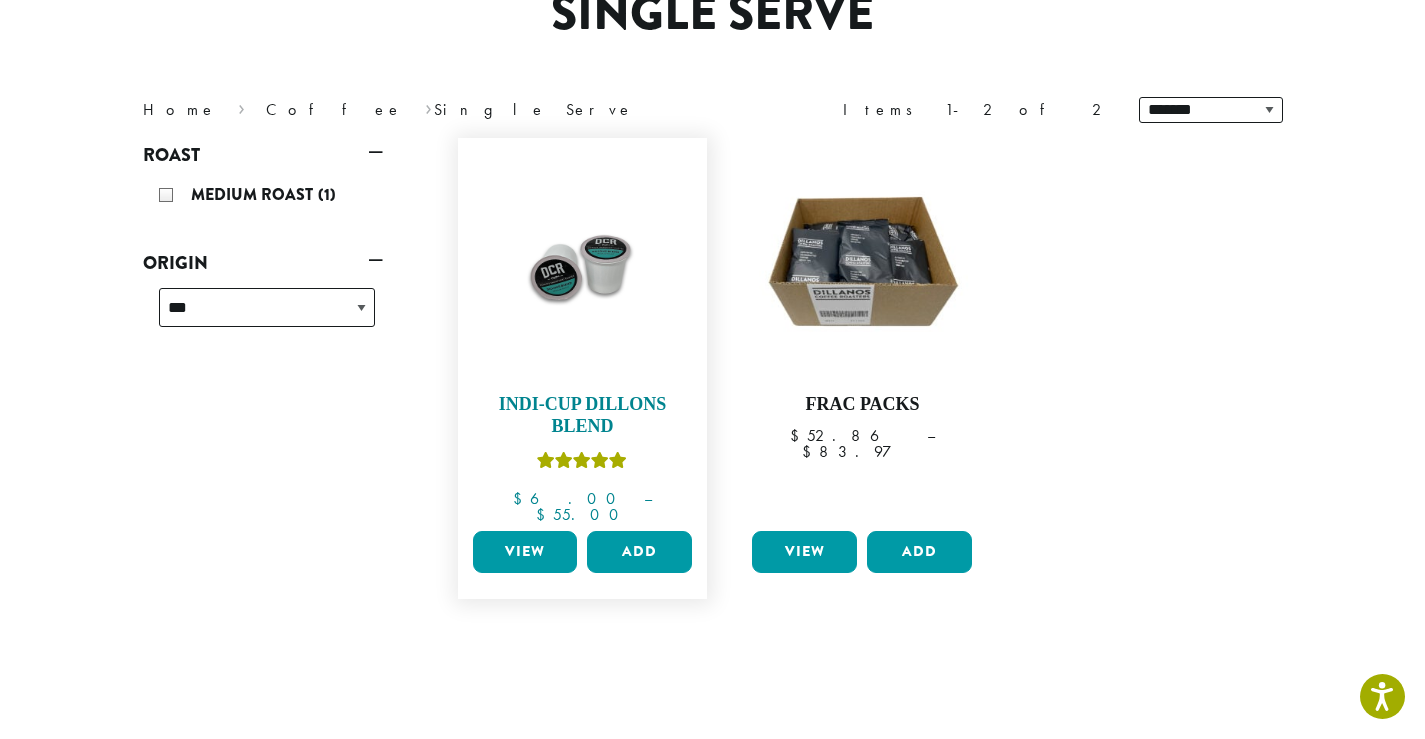click on "Indi-Cup Dillons Blend" at bounding box center [583, 415] 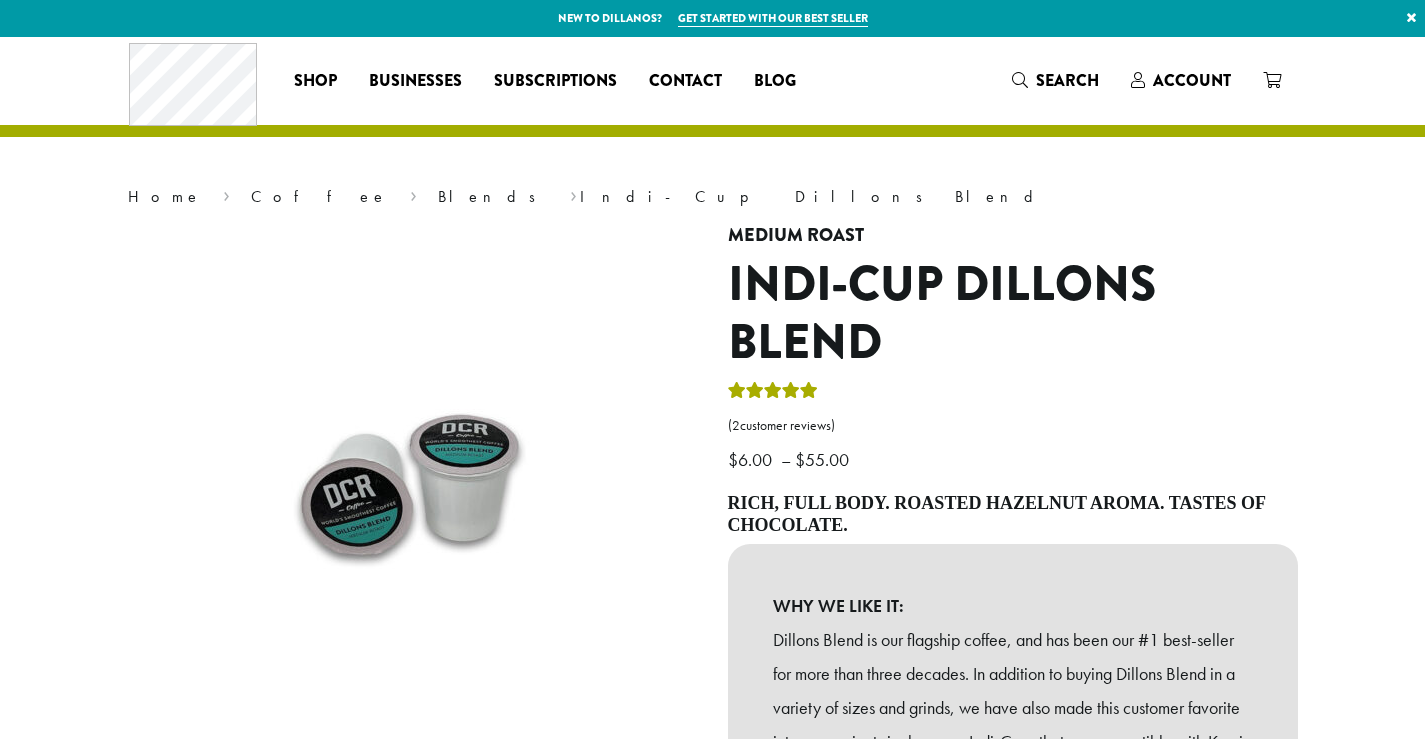 scroll, scrollTop: 0, scrollLeft: 0, axis: both 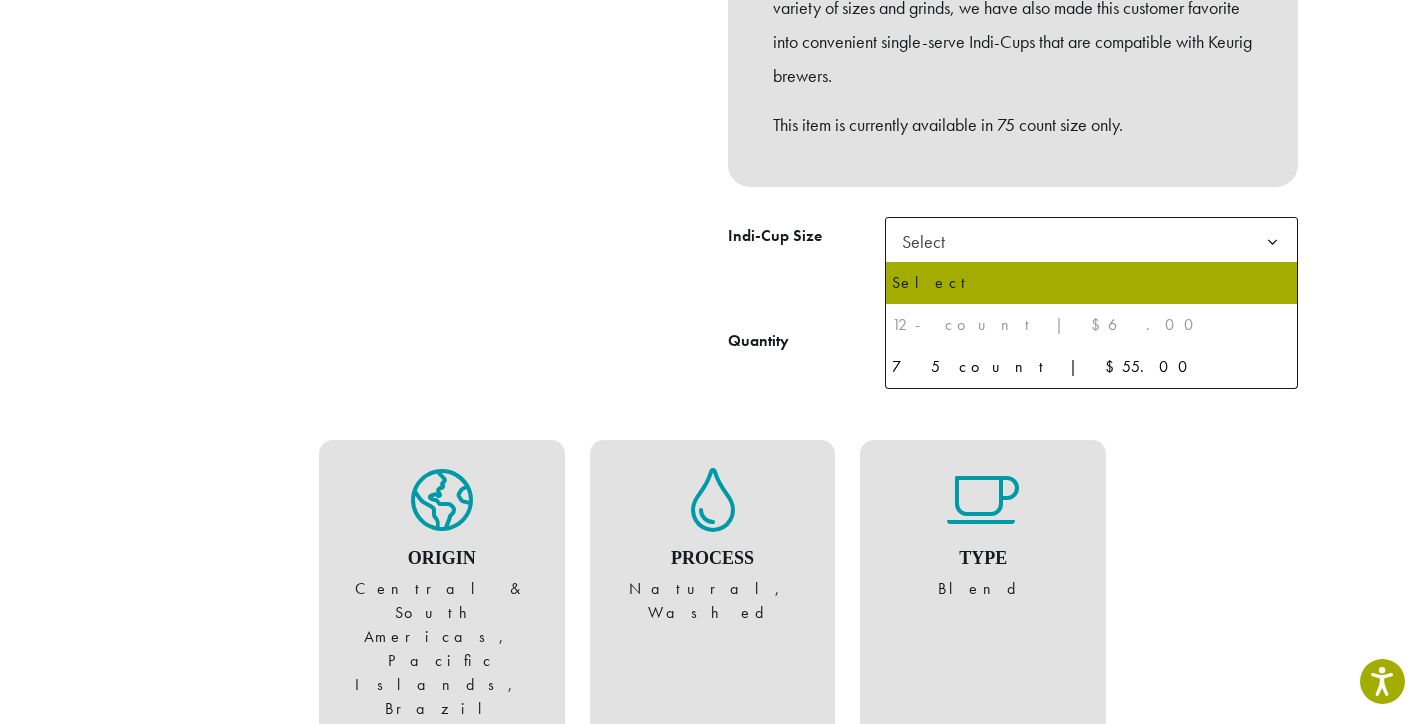 click on "Select" 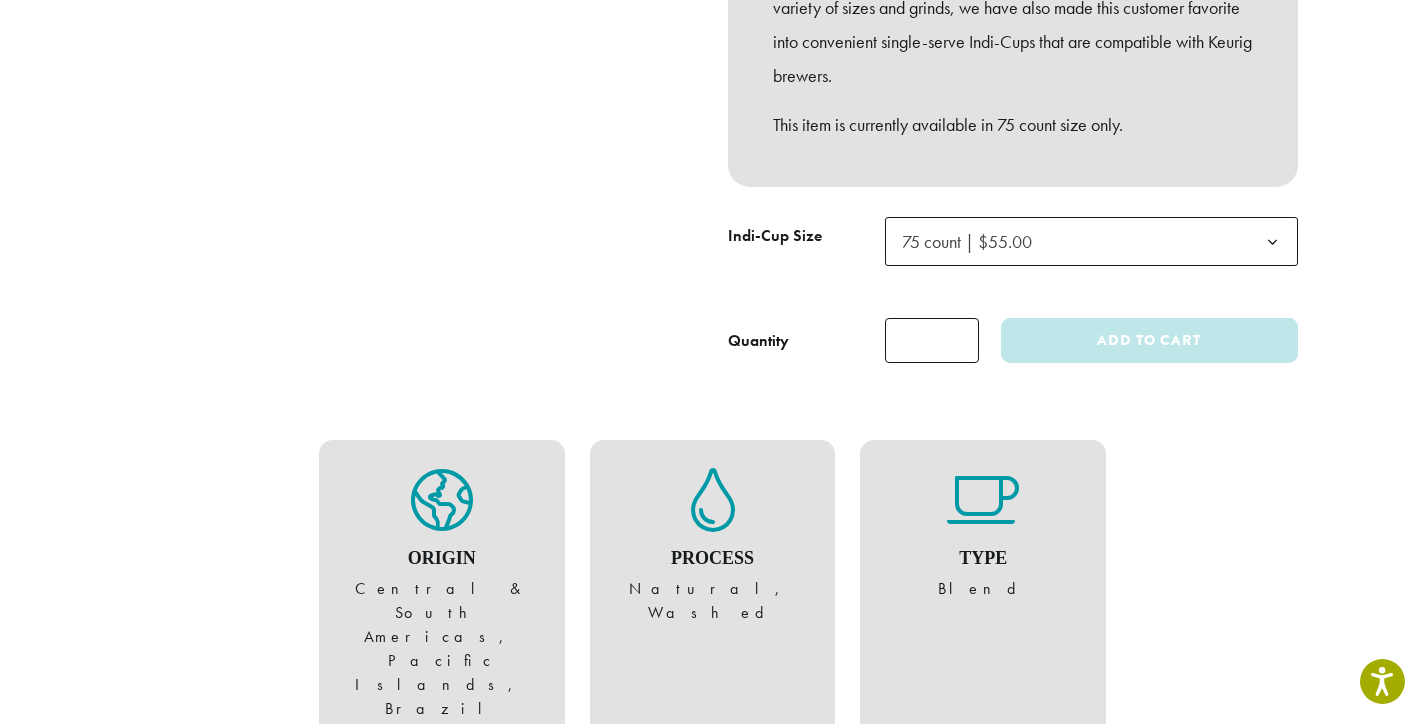 select on "********" 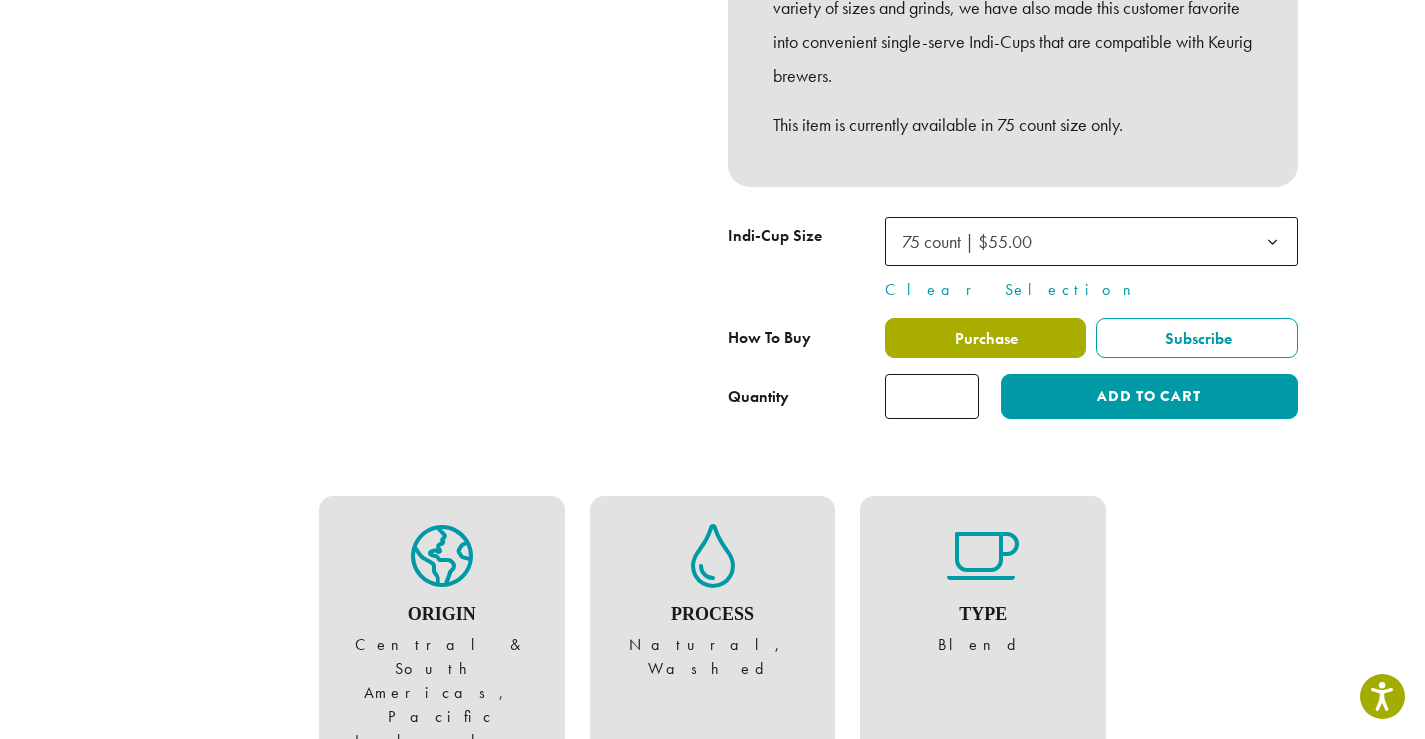 click on "Purchase" 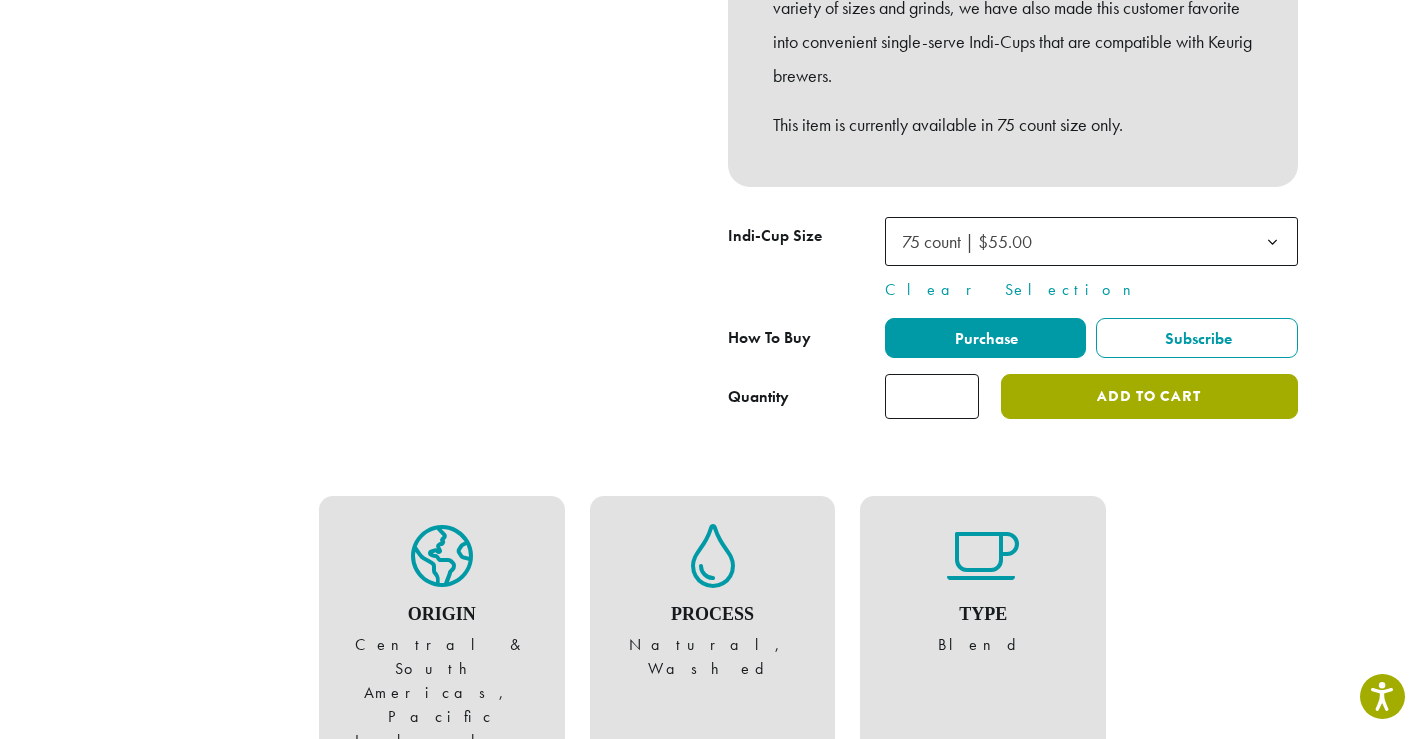 click on "Add to cart" 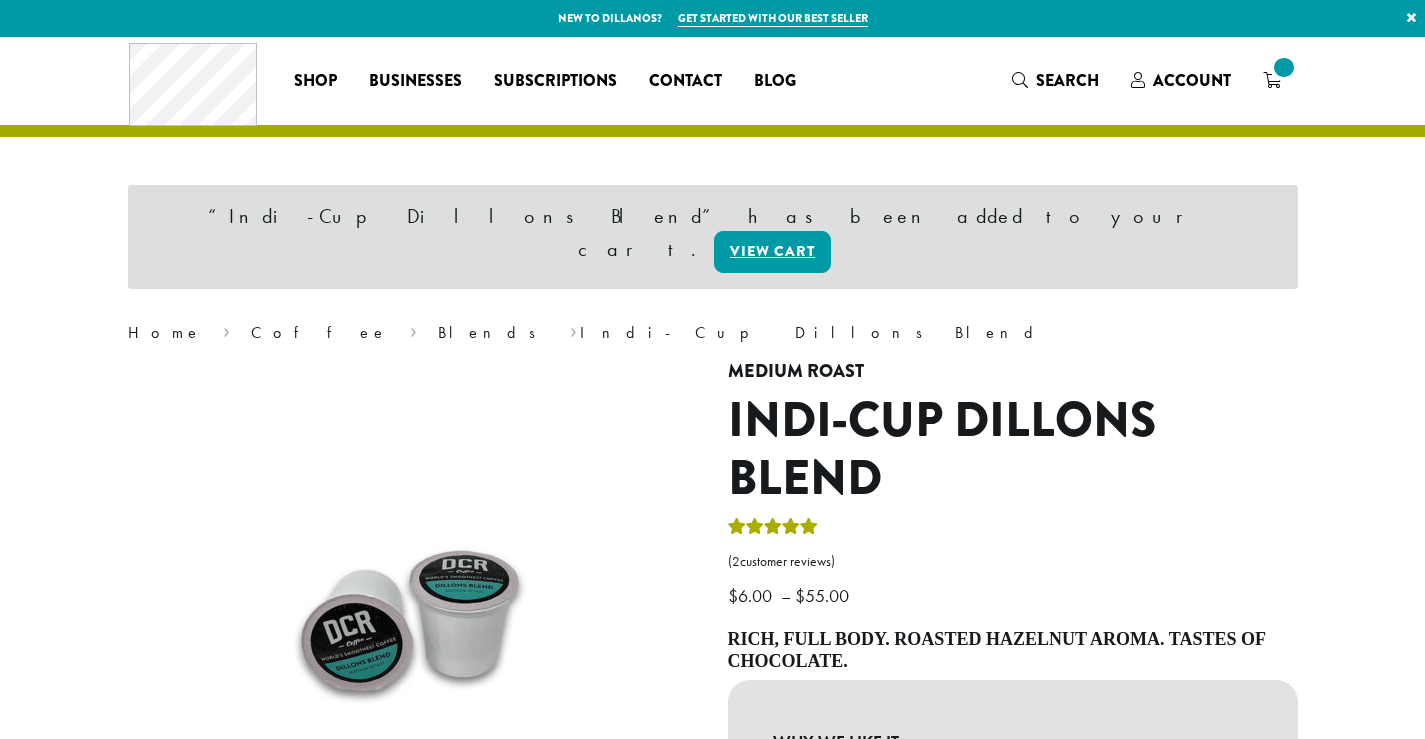 scroll, scrollTop: 0, scrollLeft: 0, axis: both 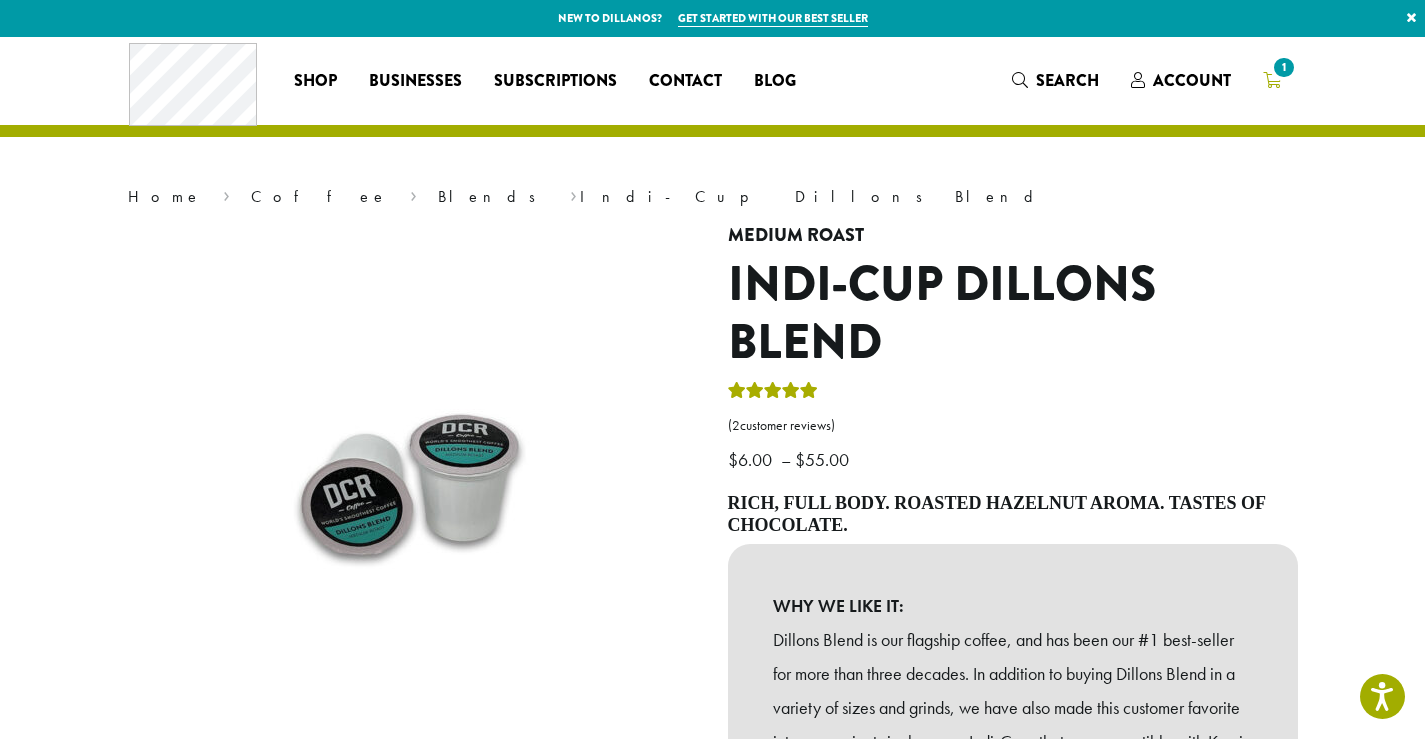 click on "1" at bounding box center [1283, 67] 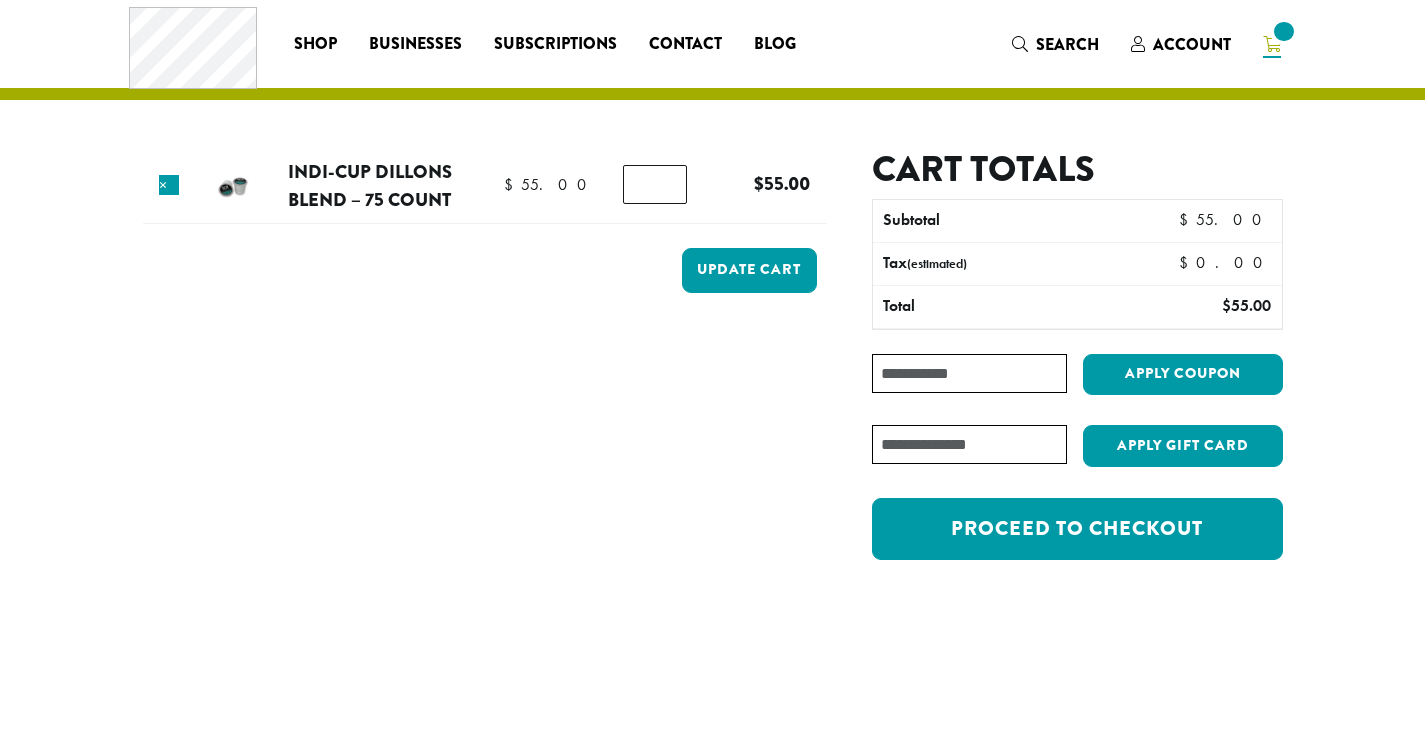 scroll, scrollTop: 0, scrollLeft: 0, axis: both 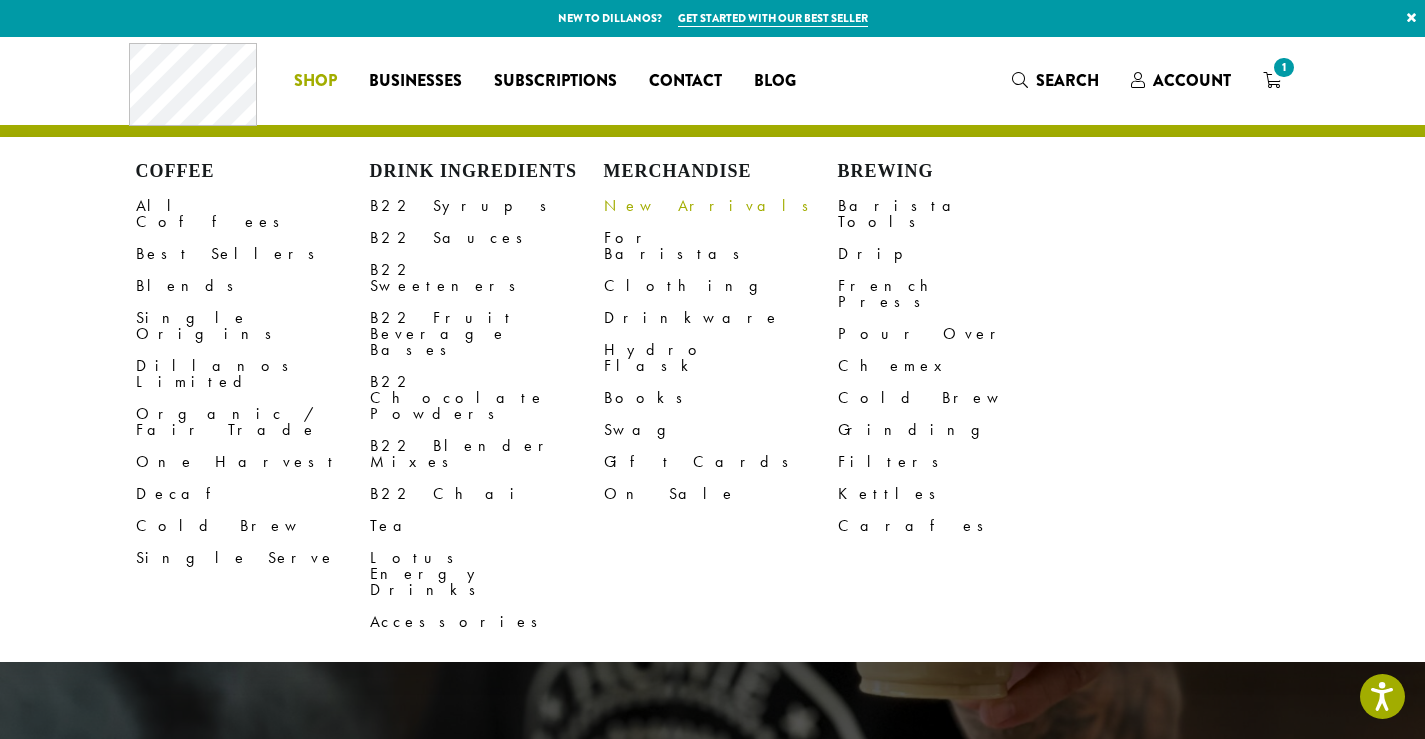 click on "New Arrivals" at bounding box center [721, 206] 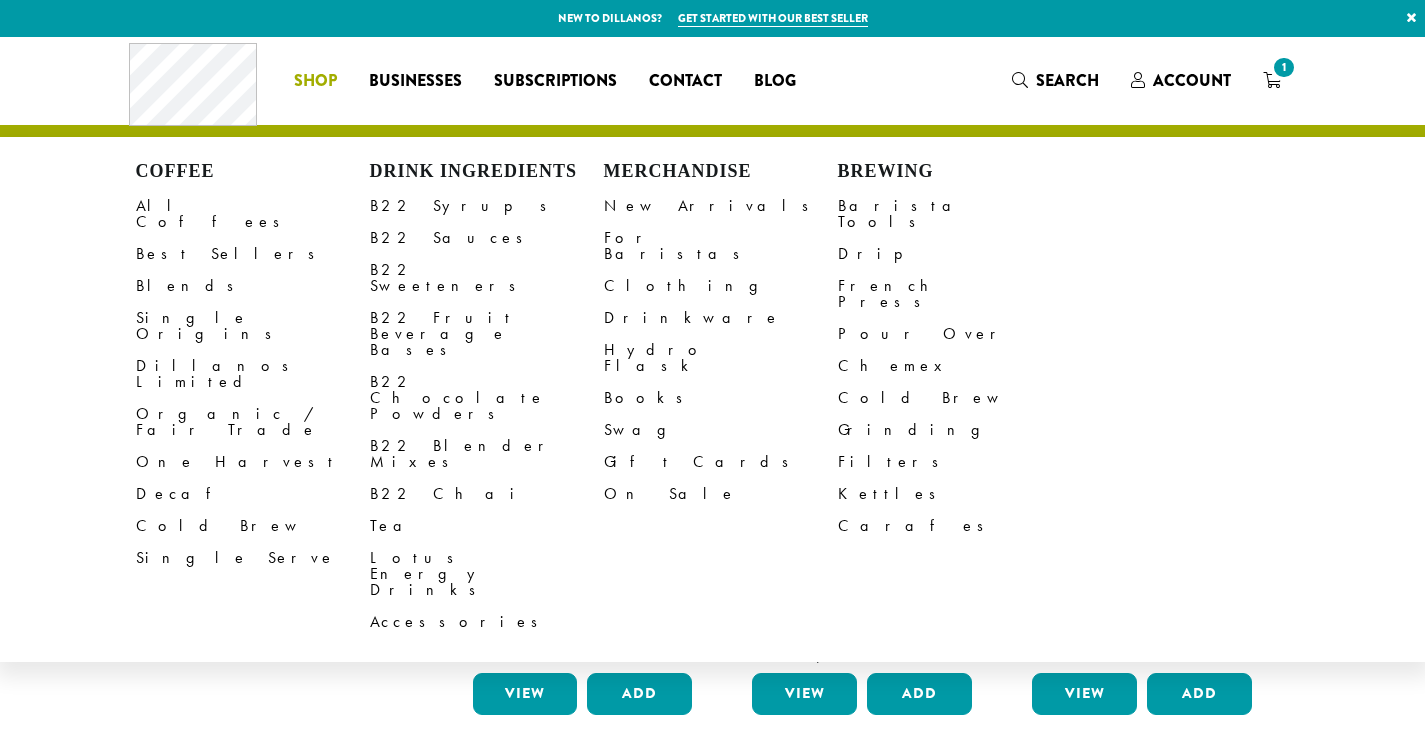 scroll, scrollTop: 0, scrollLeft: 0, axis: both 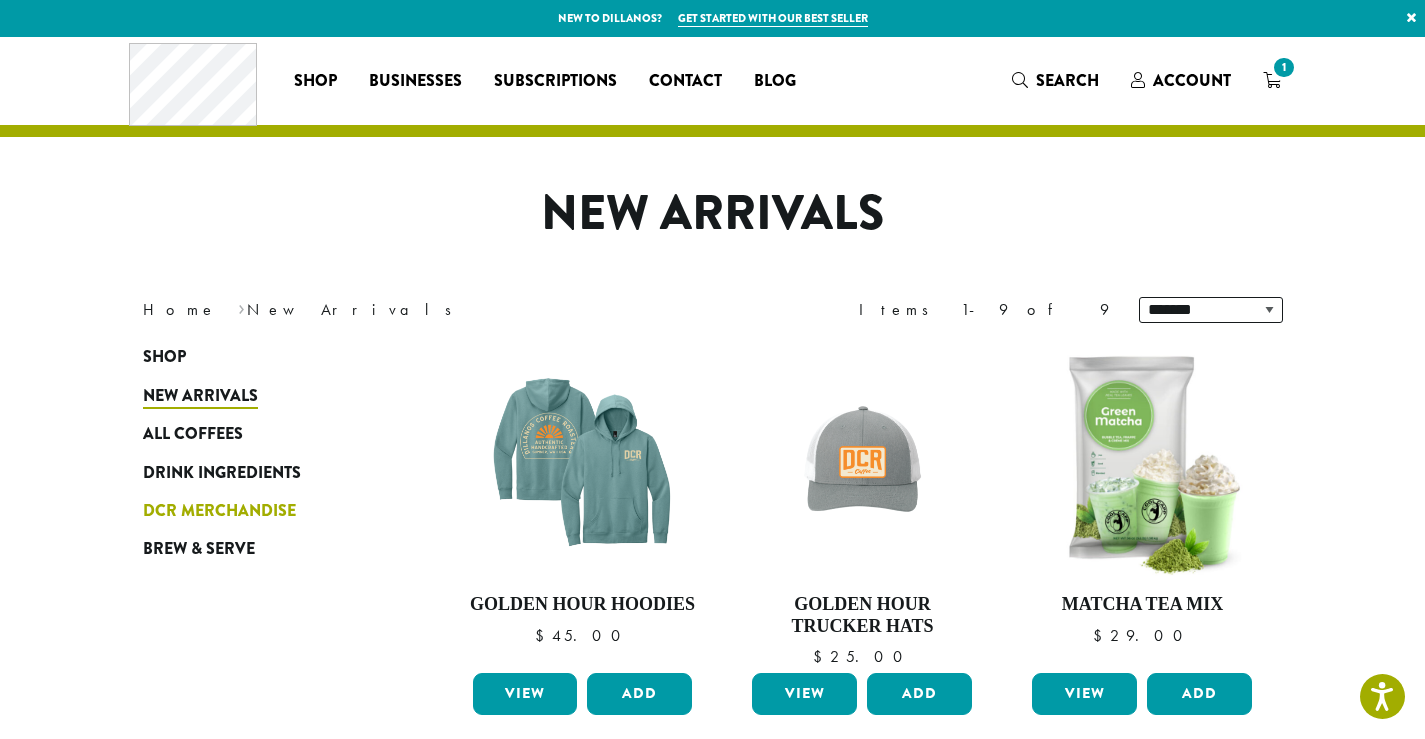 click on "DCR Merchandise" at bounding box center (219, 511) 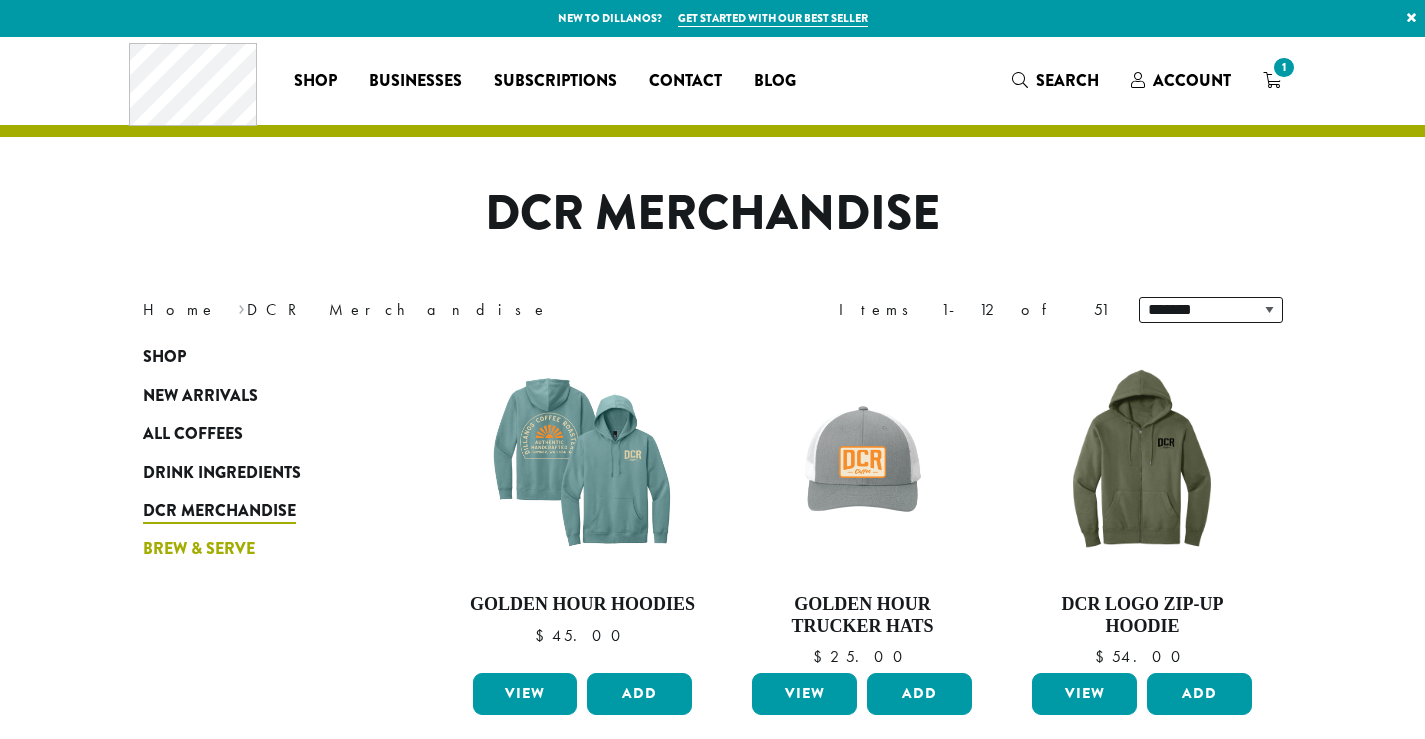 scroll, scrollTop: 0, scrollLeft: 0, axis: both 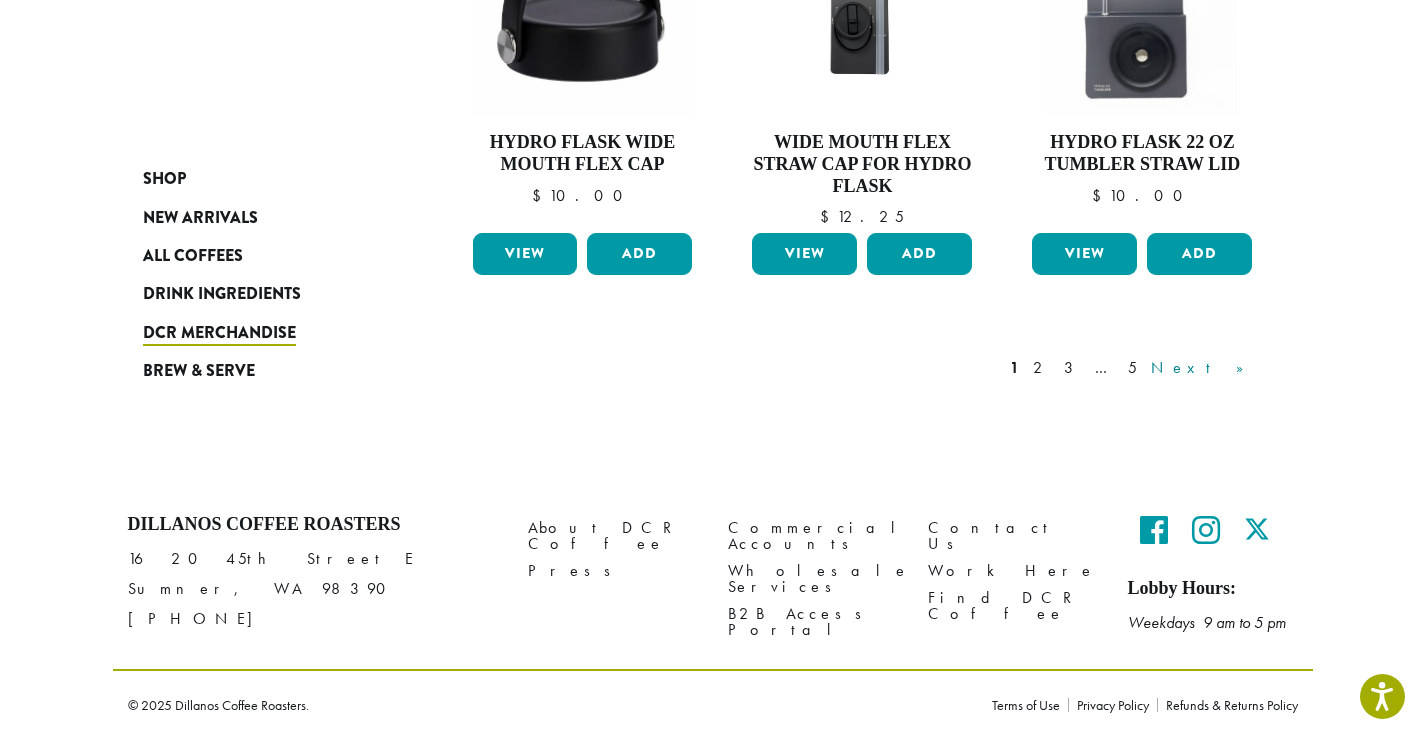 click on "Next »" at bounding box center (1204, 368) 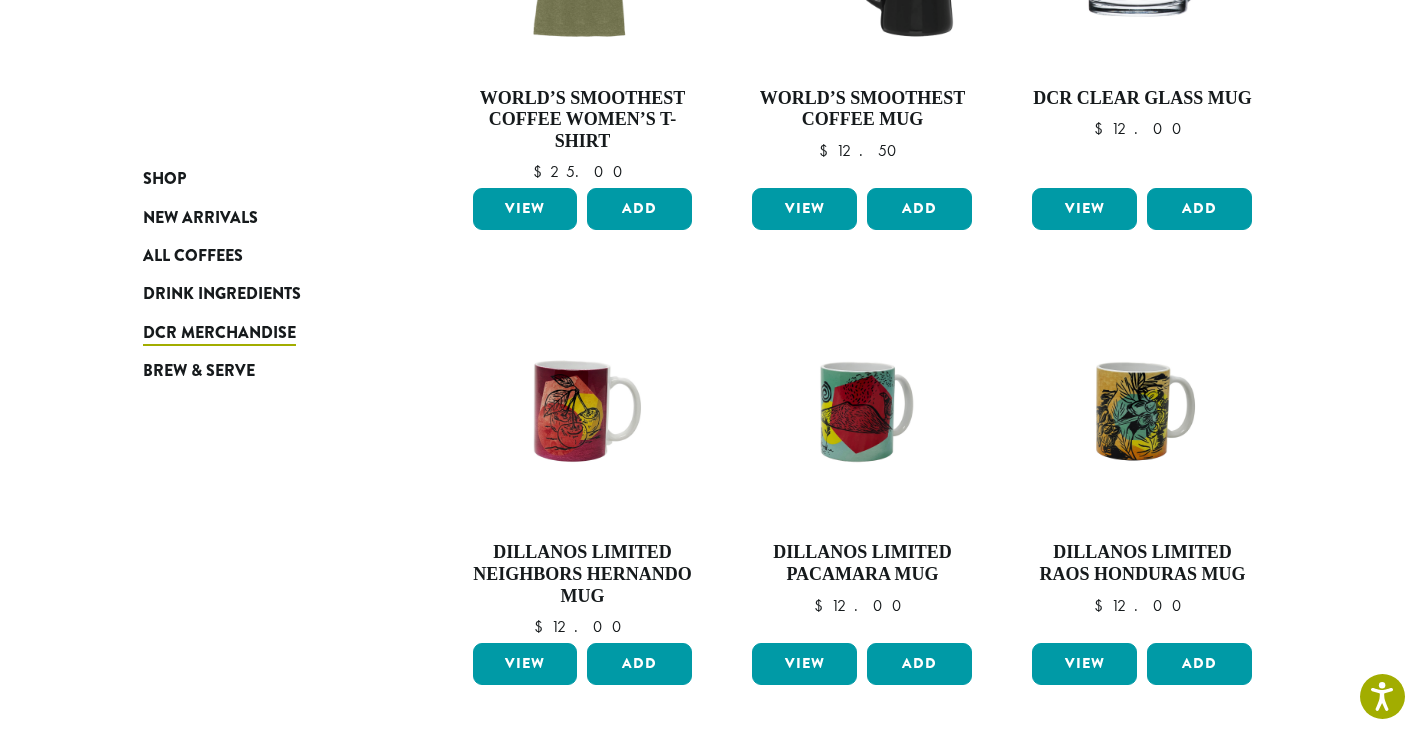 scroll, scrollTop: 1523, scrollLeft: 0, axis: vertical 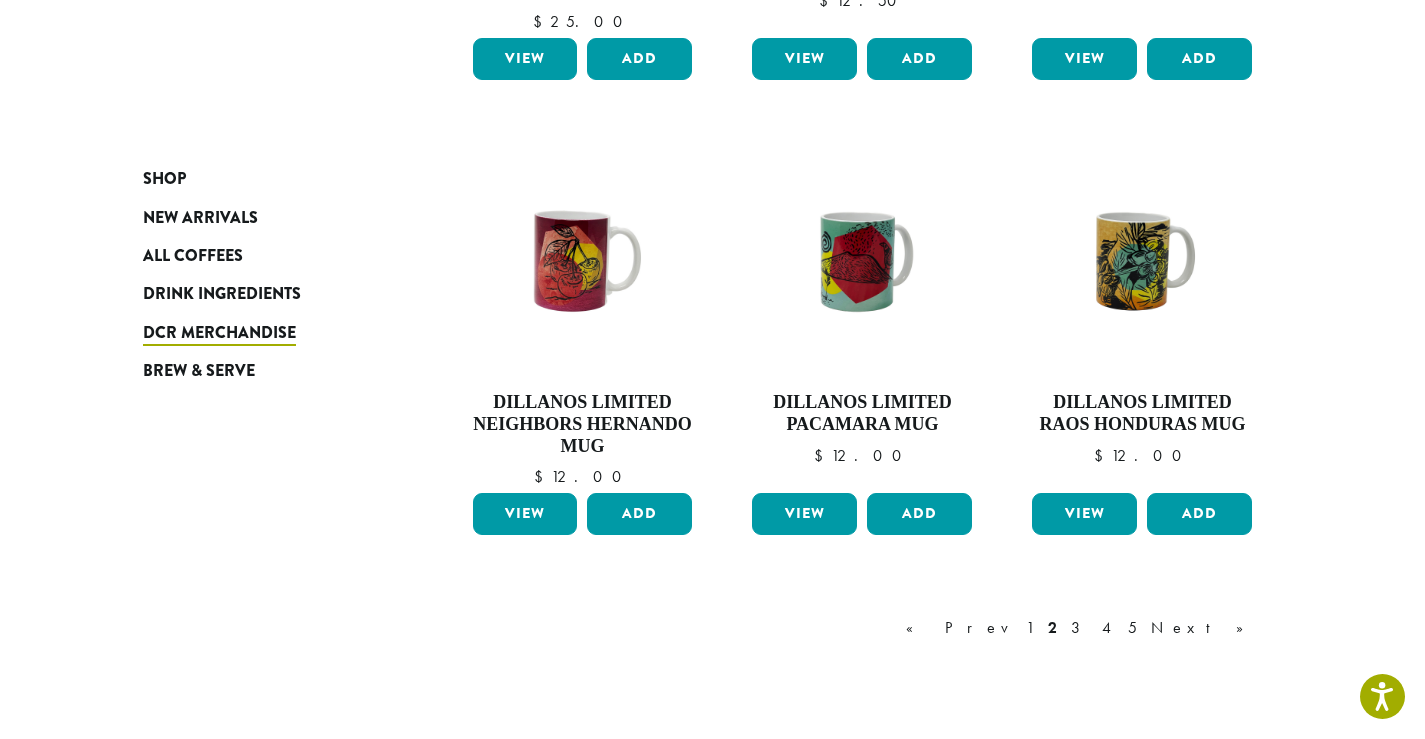 click on "Next »" at bounding box center [1204, 628] 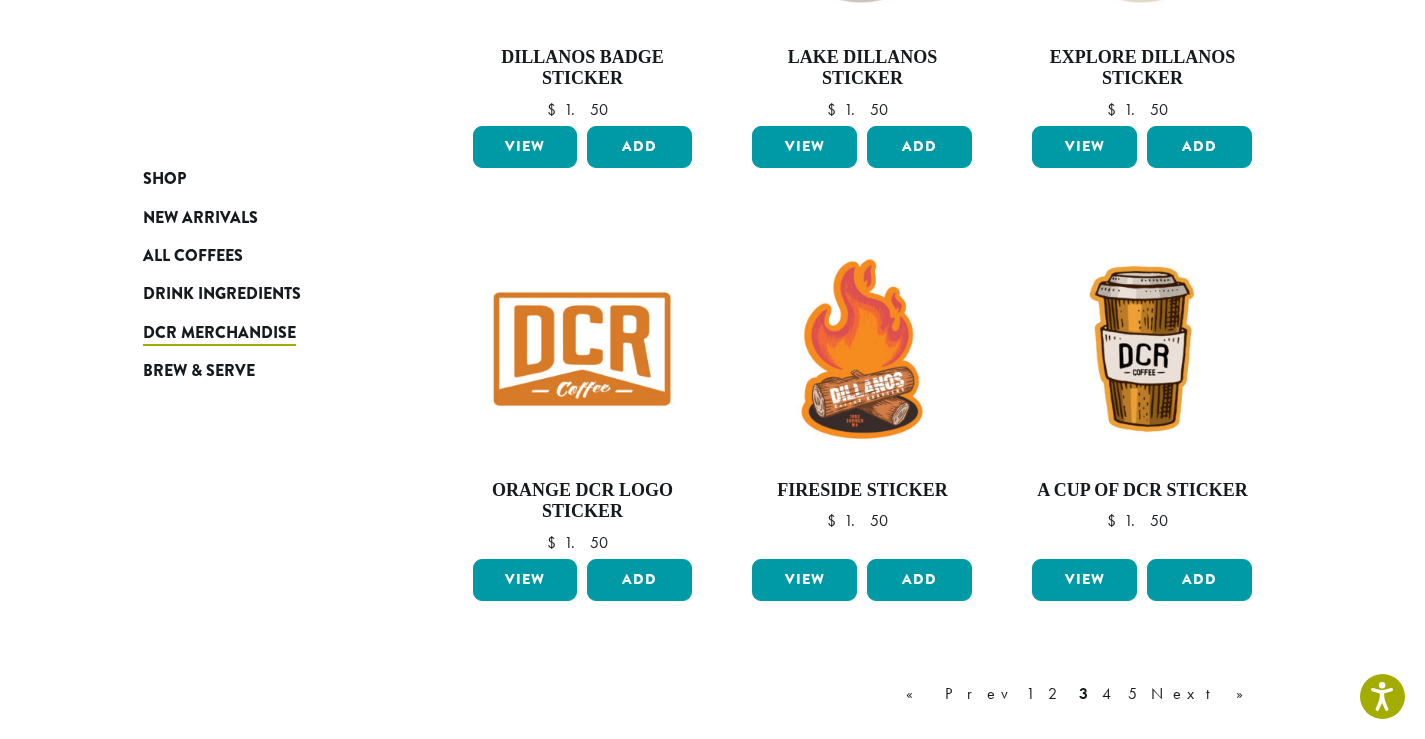 scroll, scrollTop: 1423, scrollLeft: 0, axis: vertical 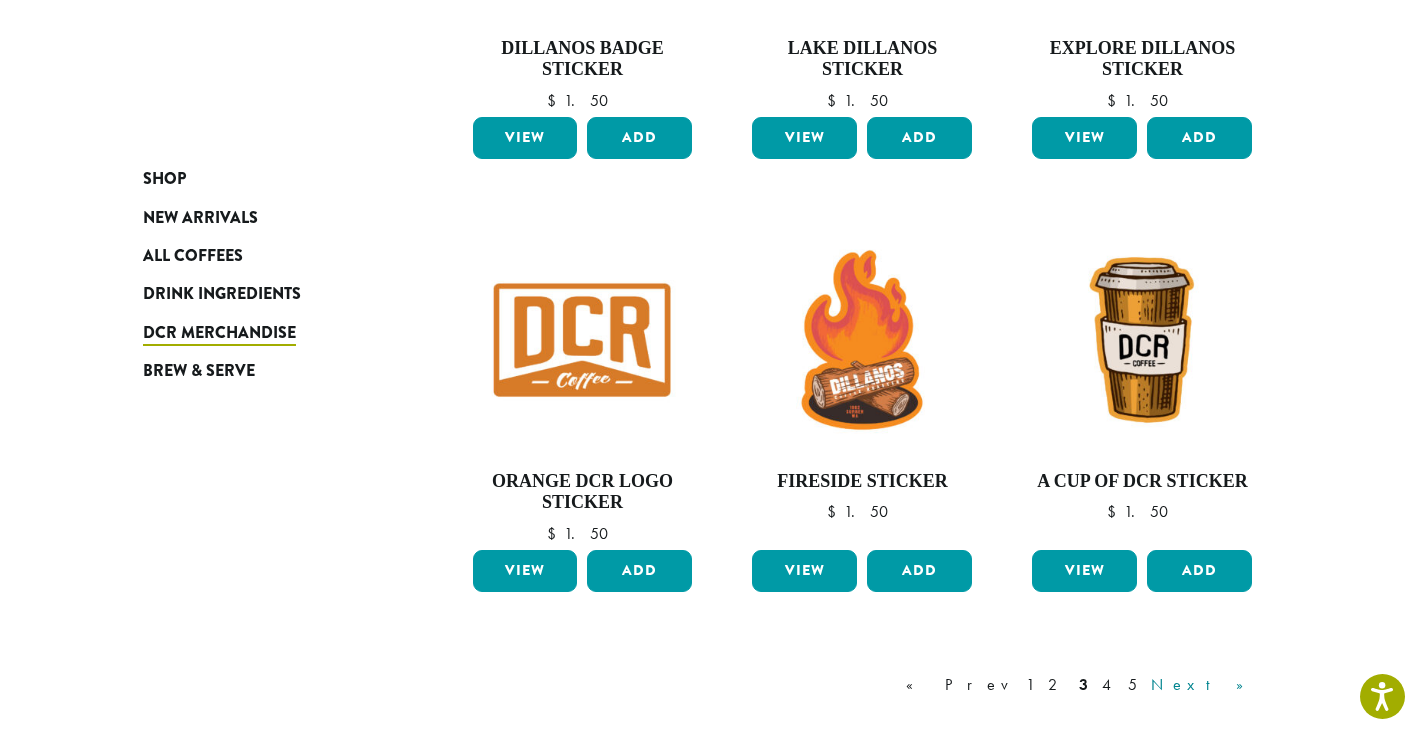 click on "Next »" at bounding box center [1204, 685] 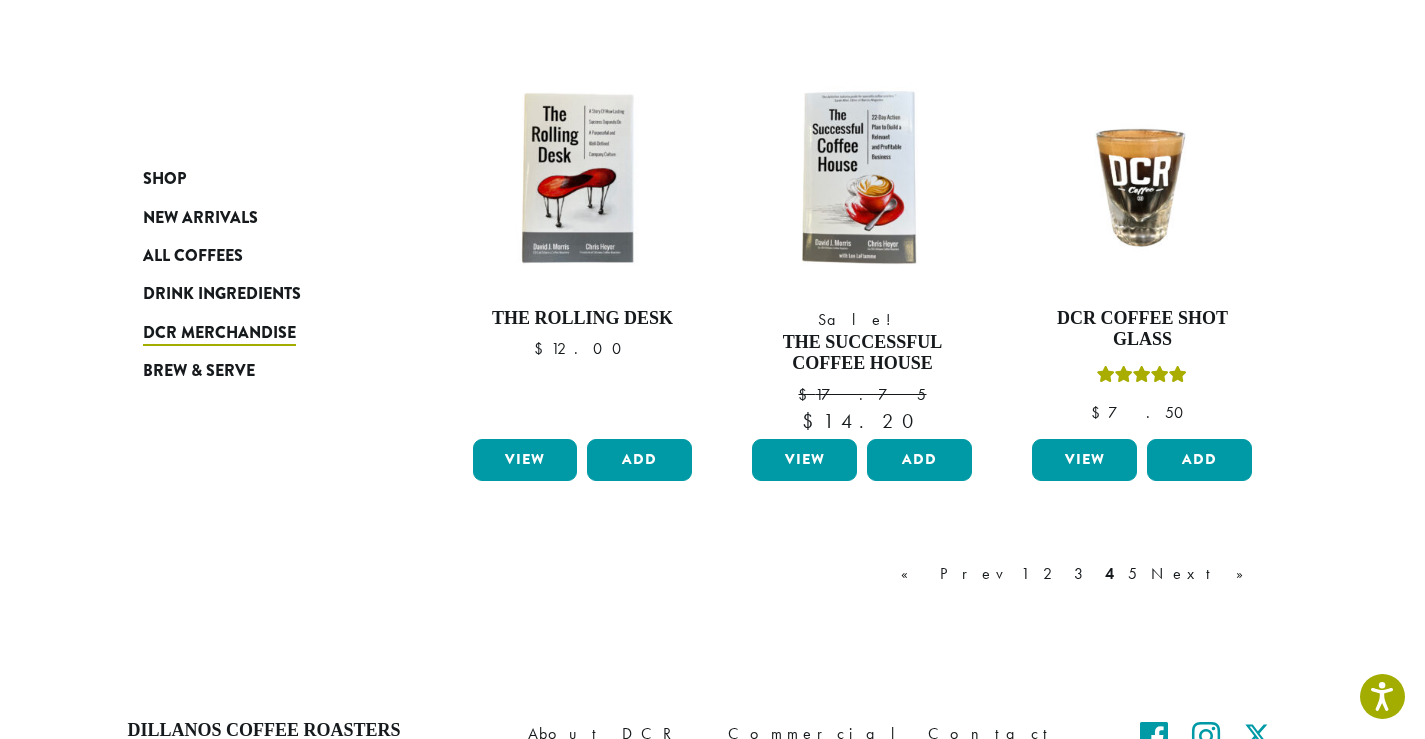 scroll, scrollTop: 1623, scrollLeft: 0, axis: vertical 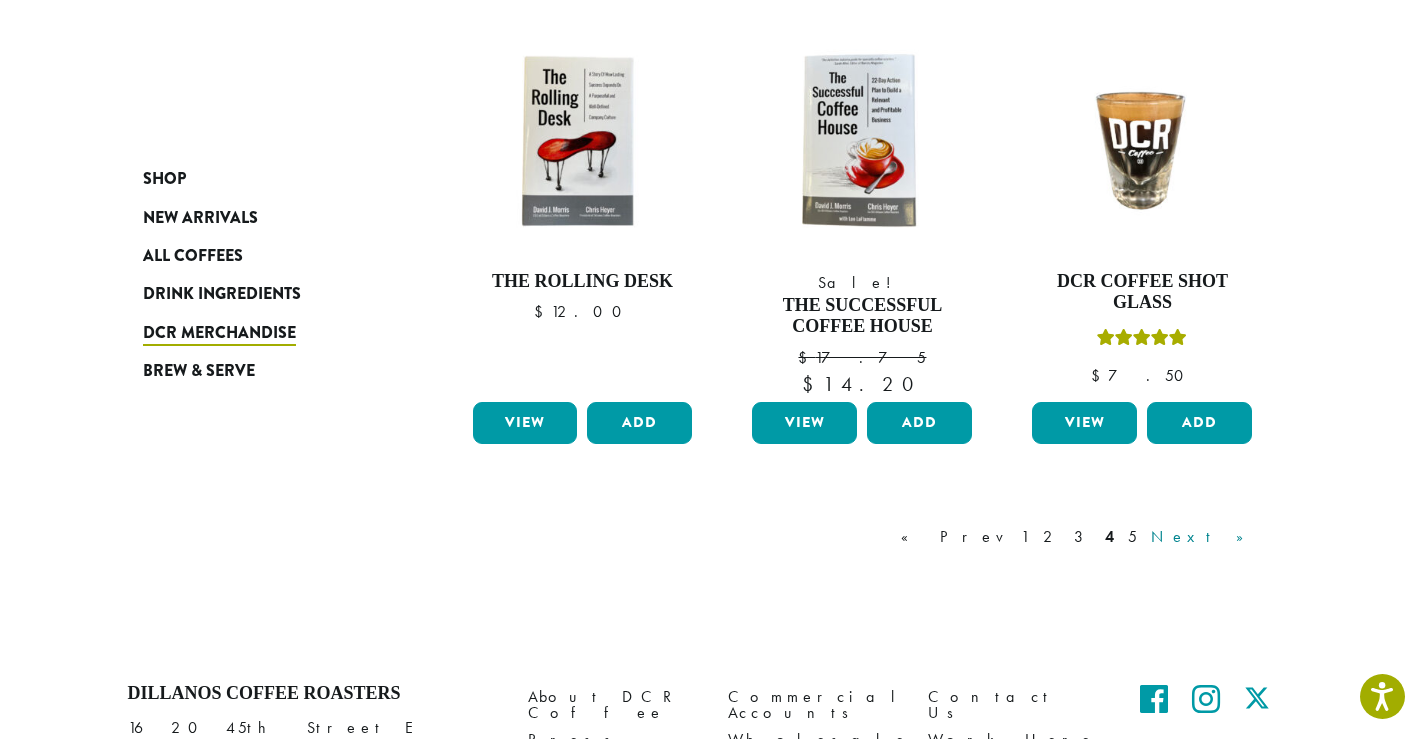 click on "Next »" at bounding box center (1204, 537) 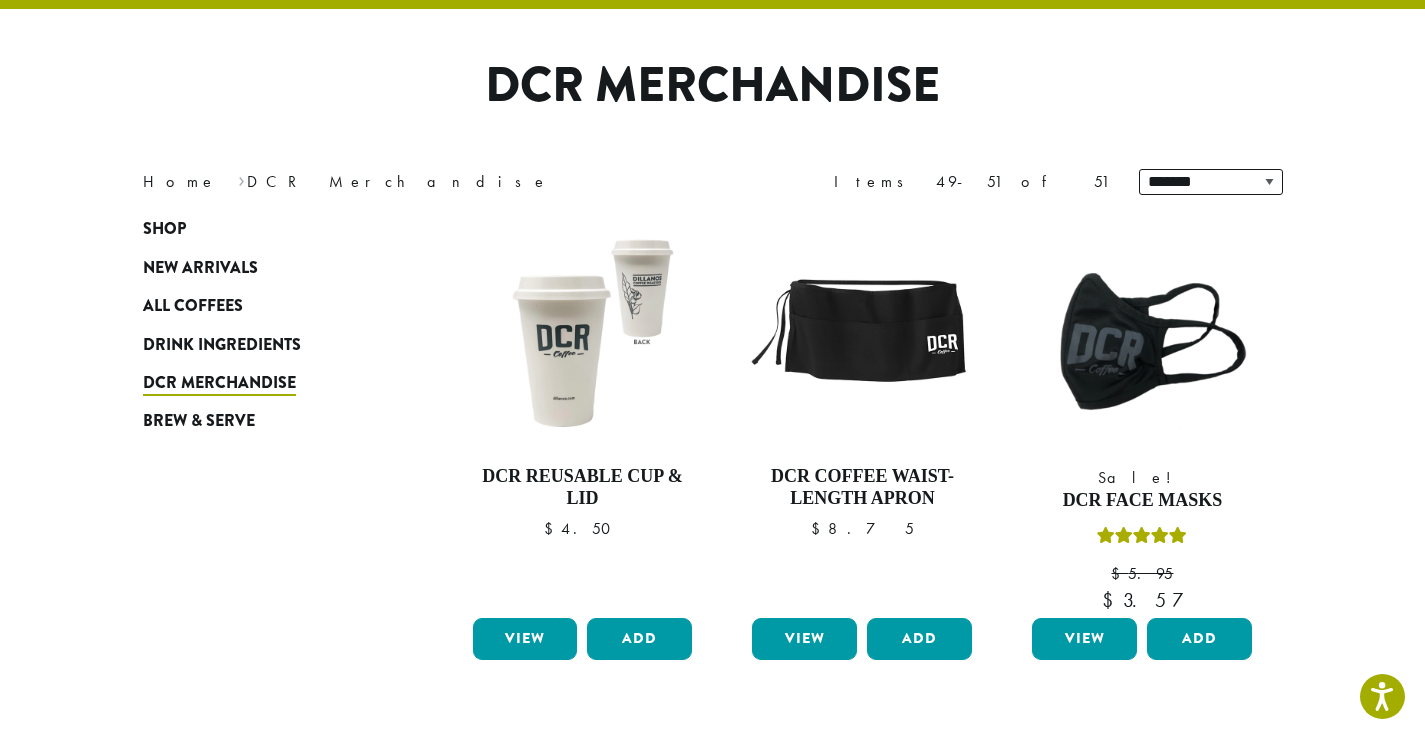 scroll, scrollTop: 123, scrollLeft: 0, axis: vertical 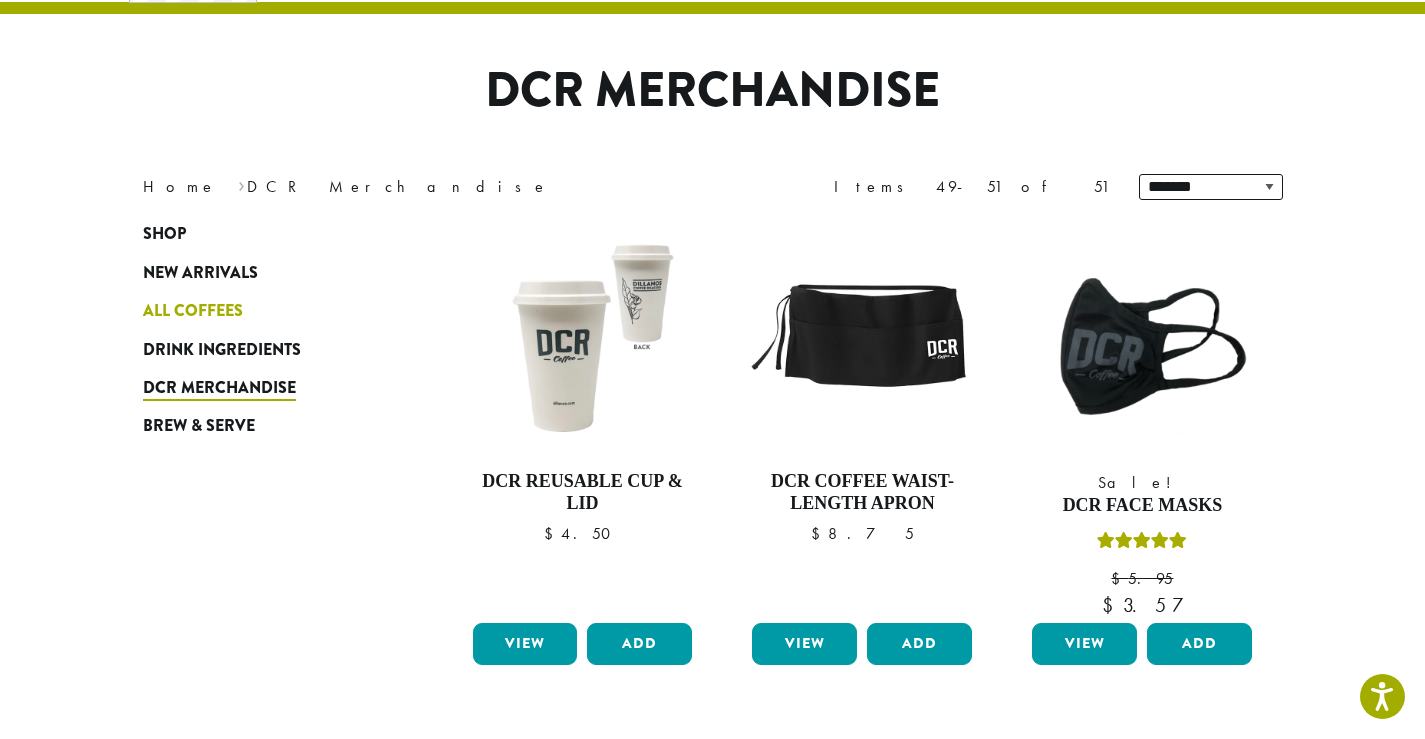 click on "All Coffees" at bounding box center [193, 311] 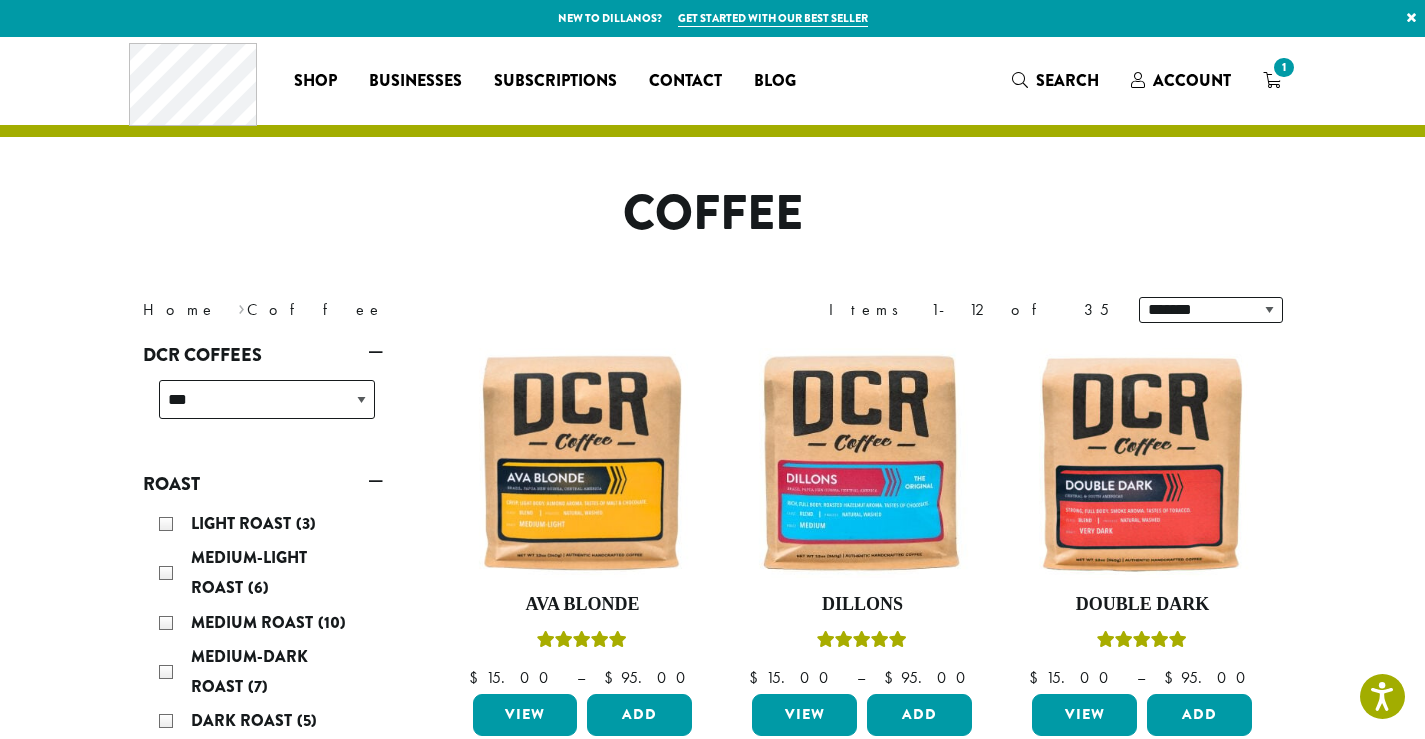 scroll, scrollTop: 1300, scrollLeft: 0, axis: vertical 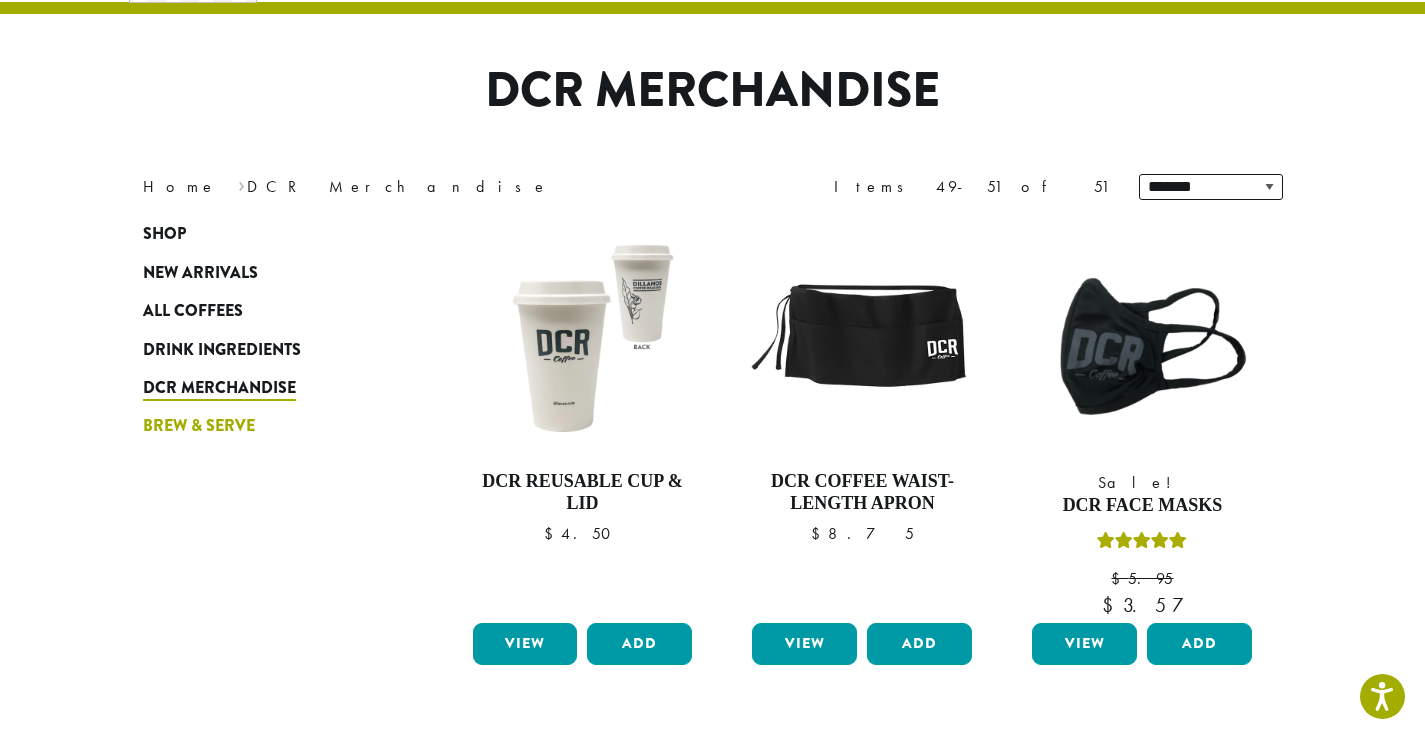 click on "Brew & Serve" at bounding box center [199, 426] 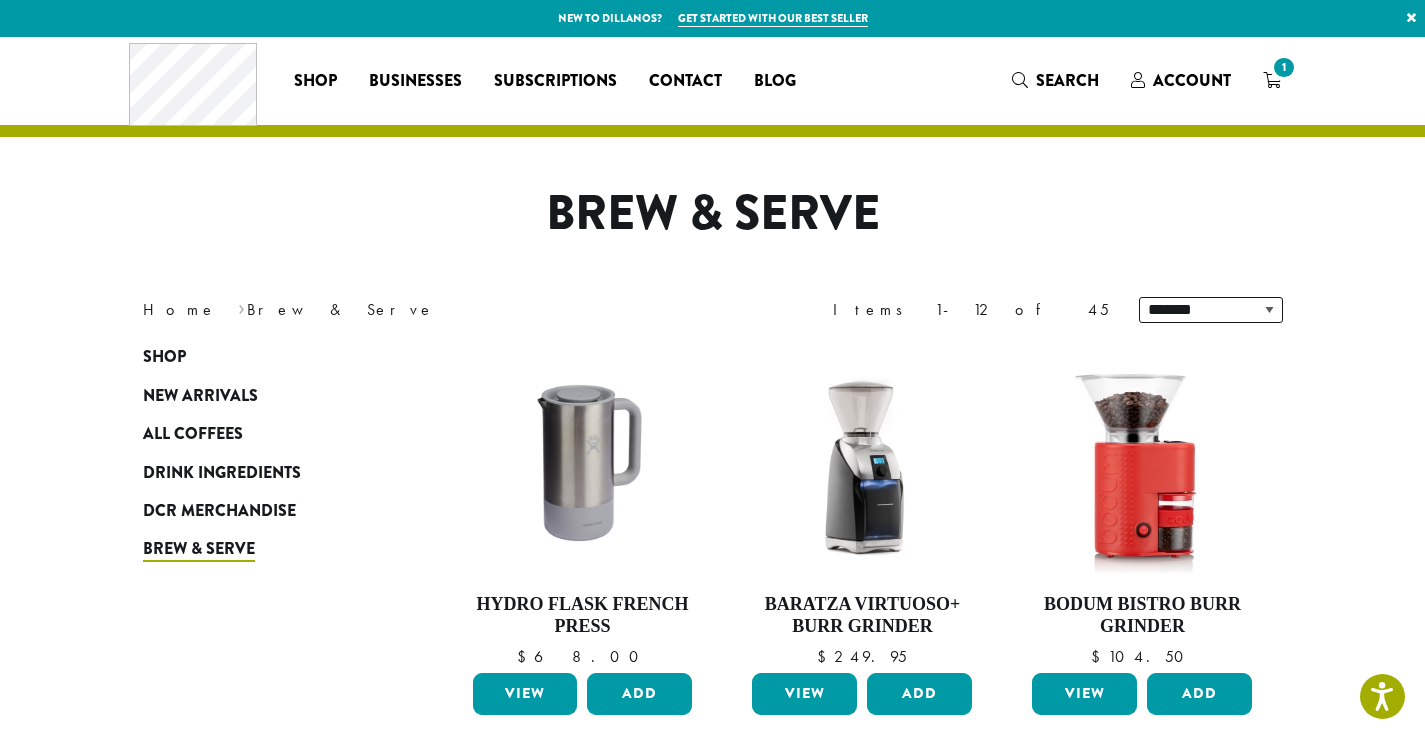 scroll, scrollTop: 0, scrollLeft: 0, axis: both 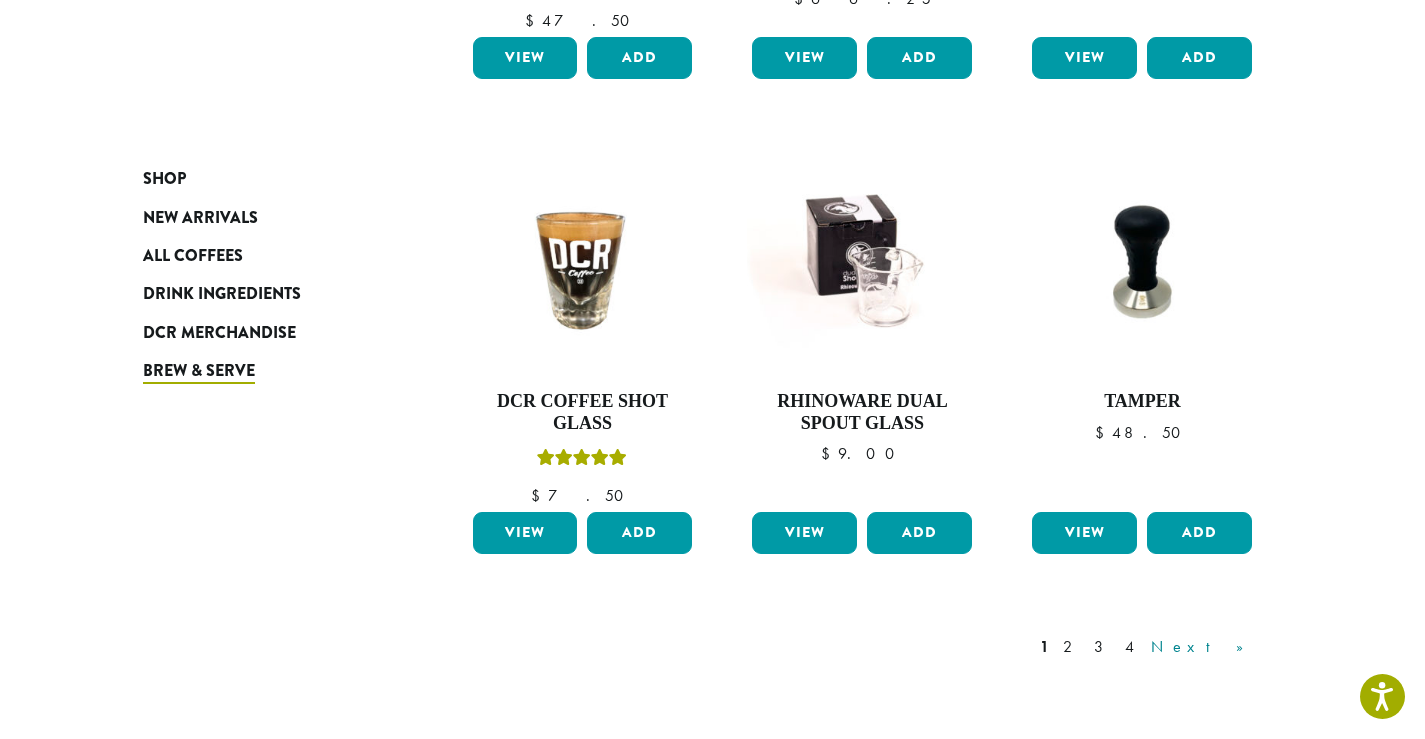 click on "Next »" at bounding box center [1204, 647] 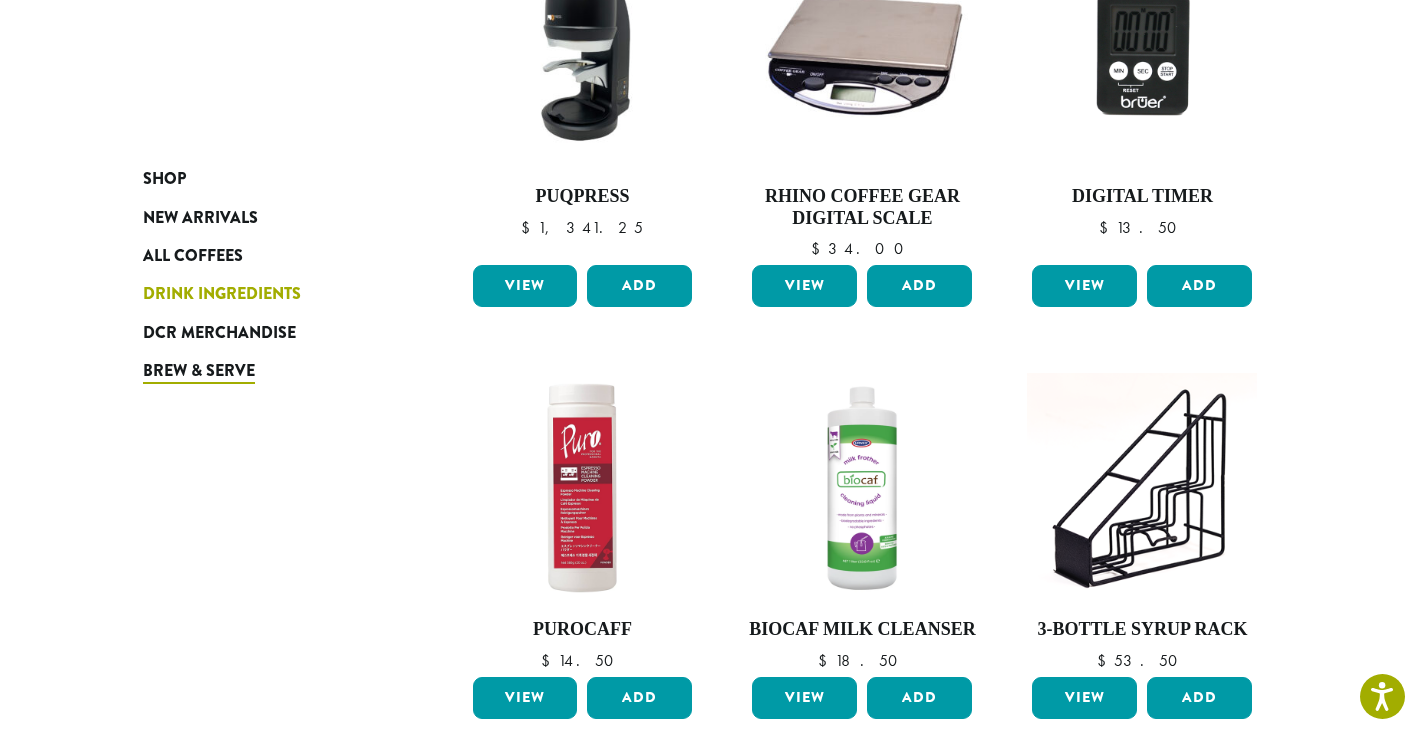 scroll, scrollTop: 523, scrollLeft: 0, axis: vertical 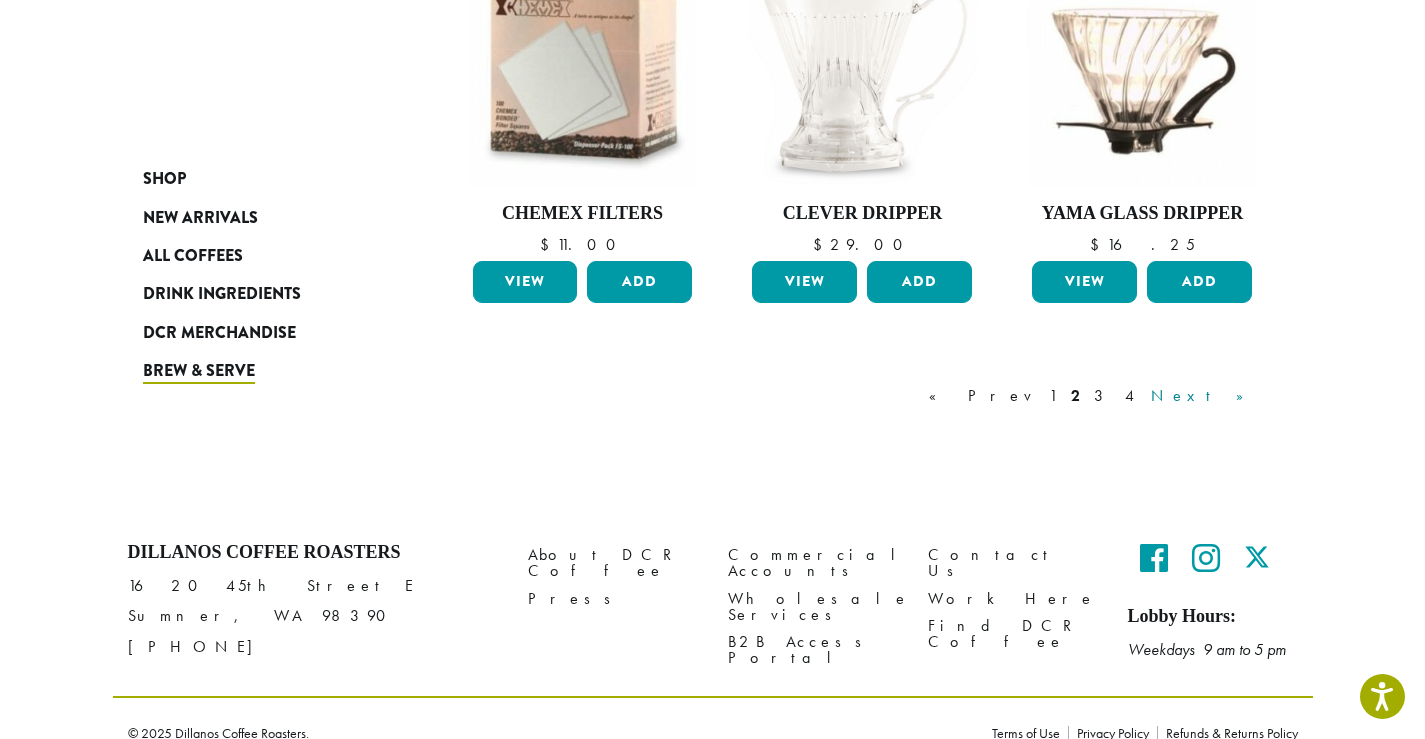 click on "Next »" at bounding box center [1204, 396] 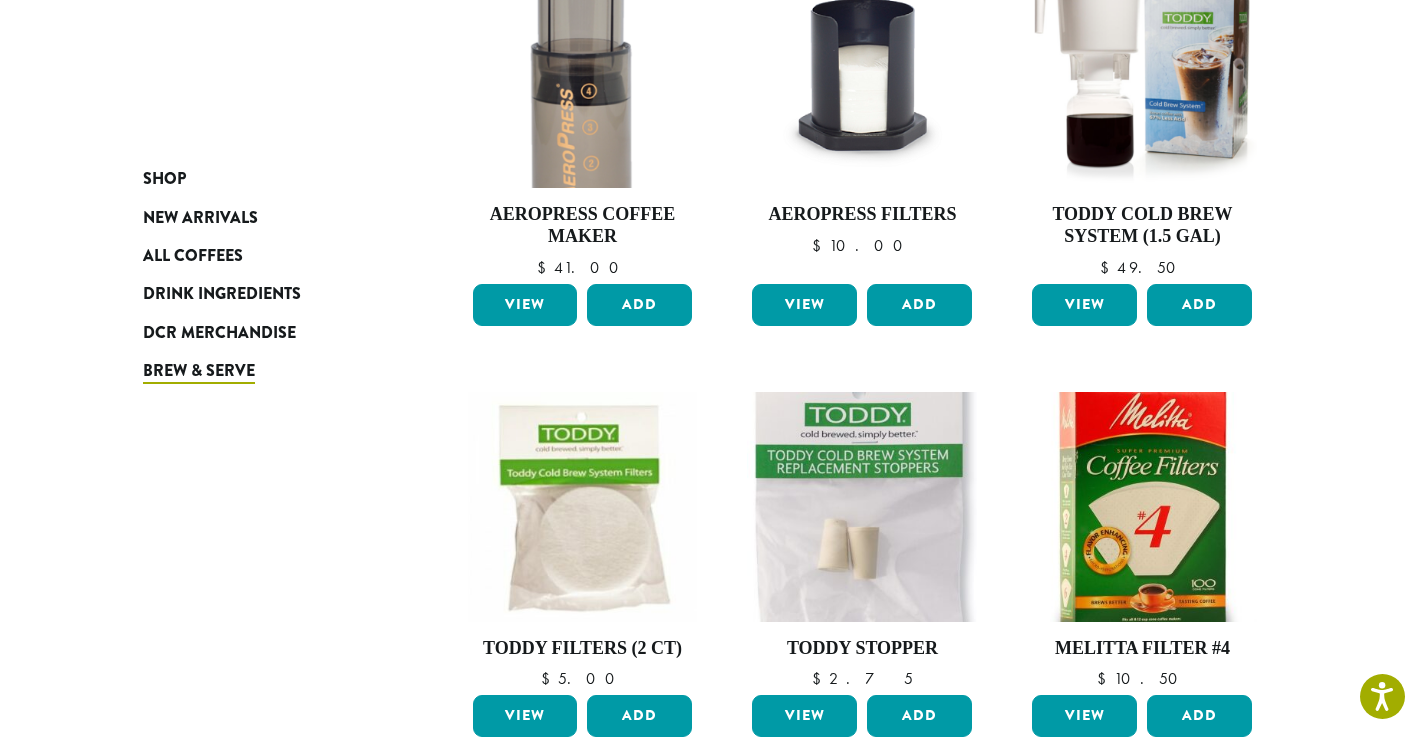 scroll, scrollTop: 123, scrollLeft: 0, axis: vertical 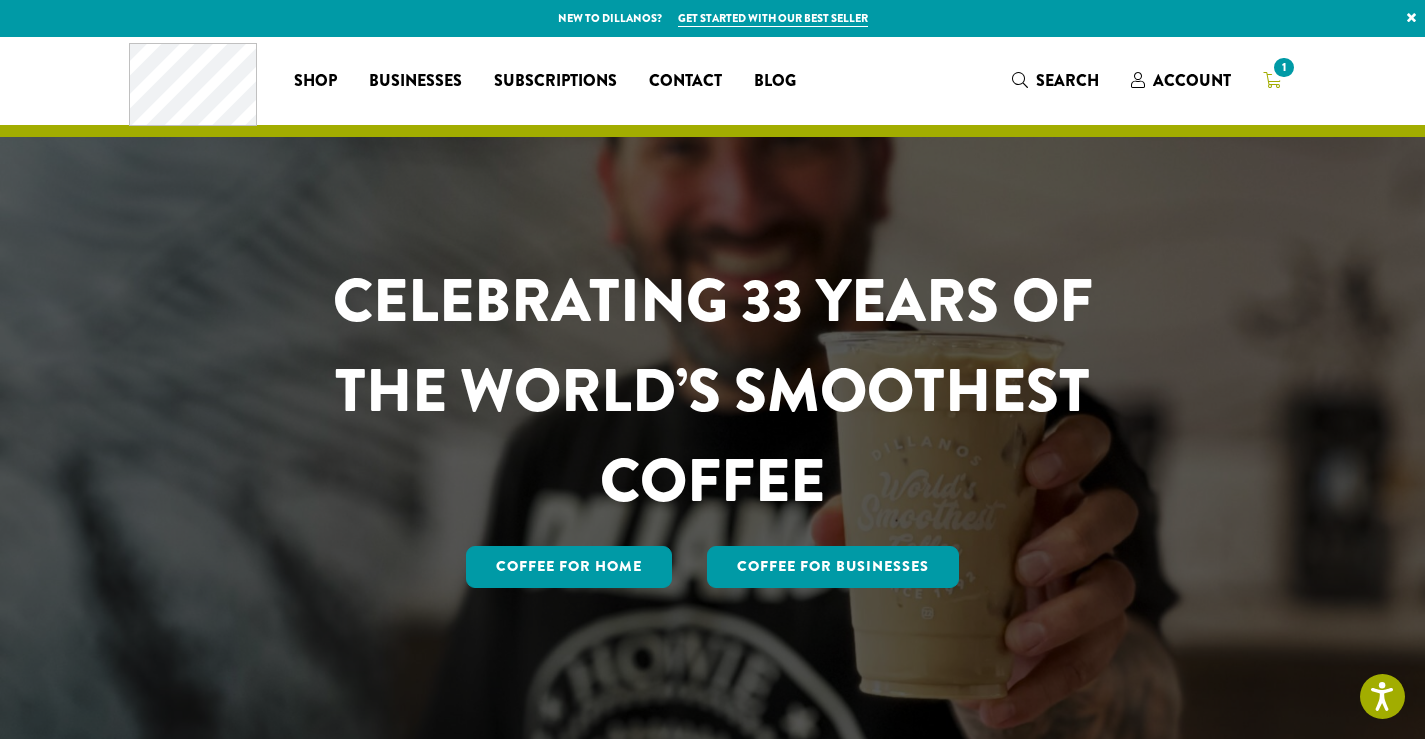 click on "1" at bounding box center [1283, 67] 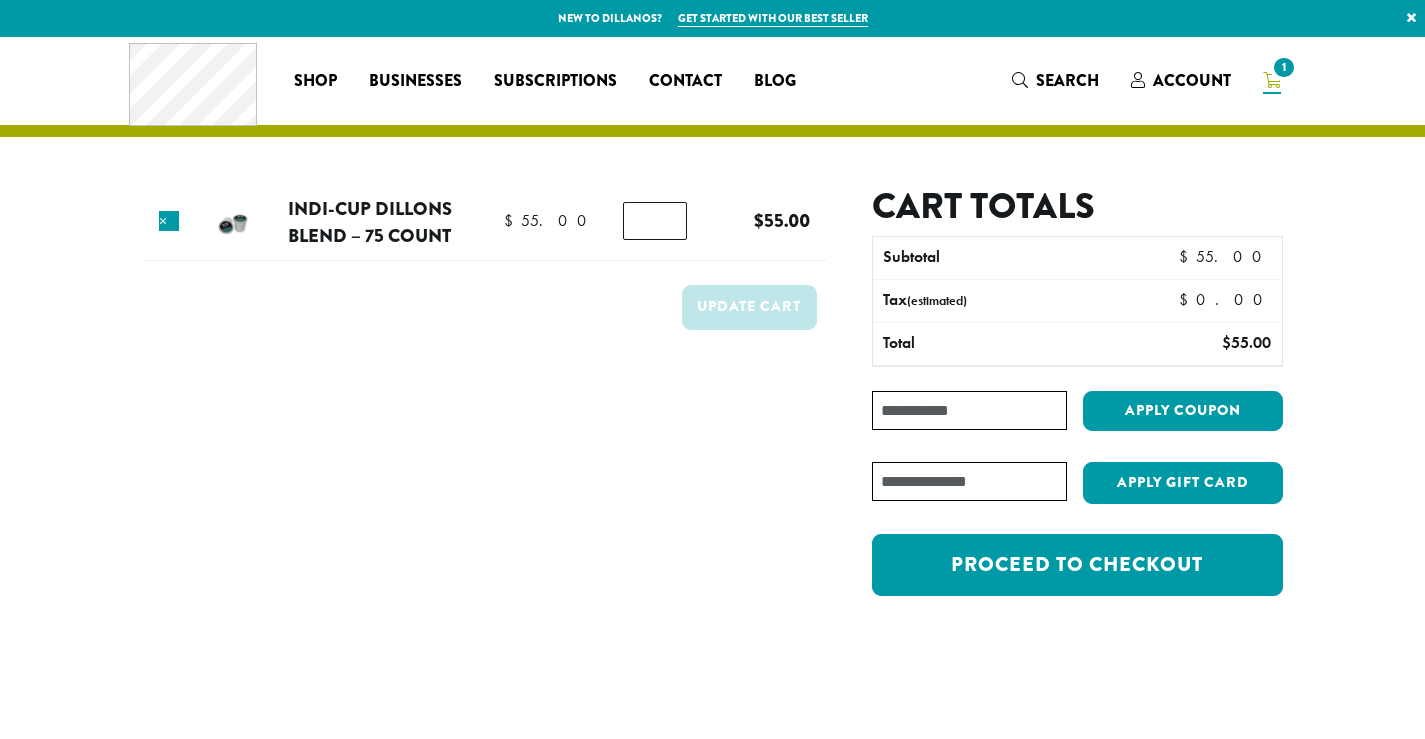 scroll, scrollTop: 0, scrollLeft: 0, axis: both 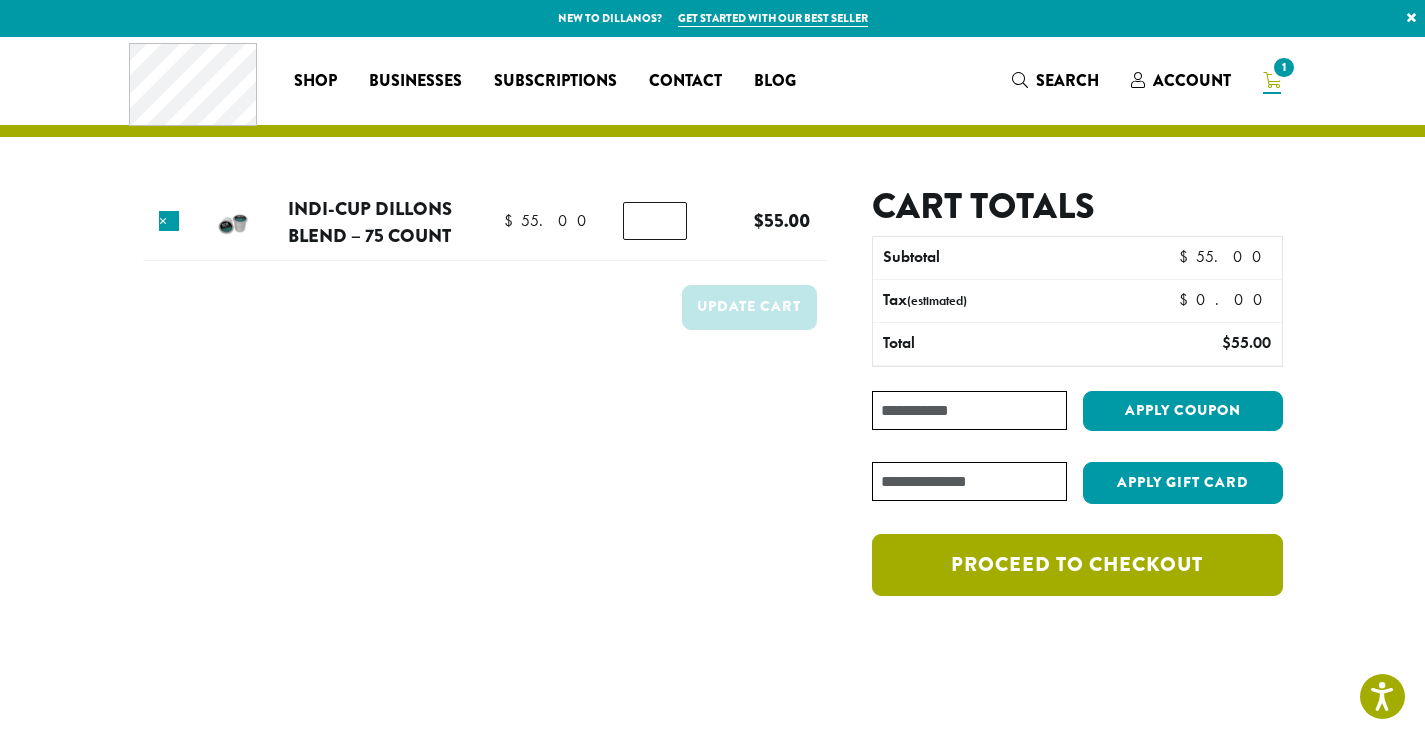 click on "Proceed to checkout" at bounding box center [1077, 565] 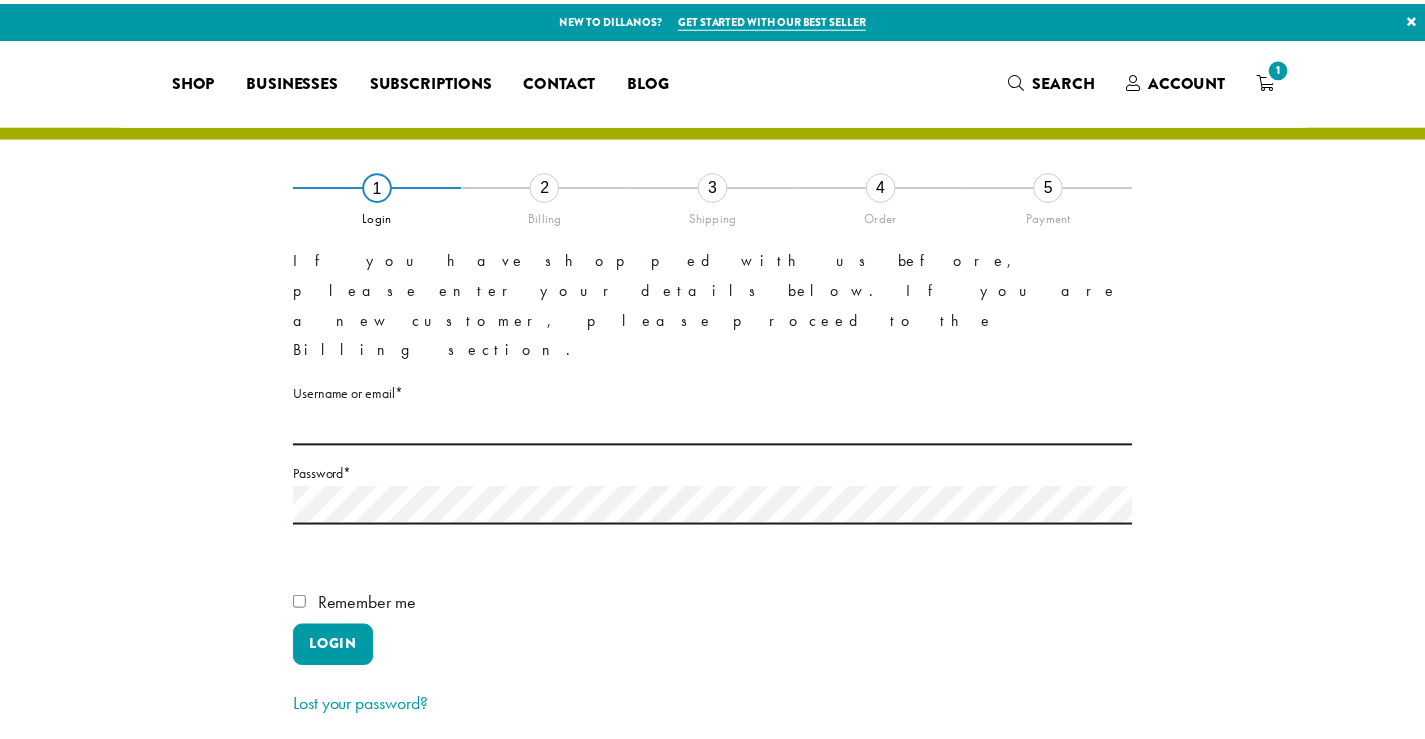 scroll, scrollTop: 0, scrollLeft: 0, axis: both 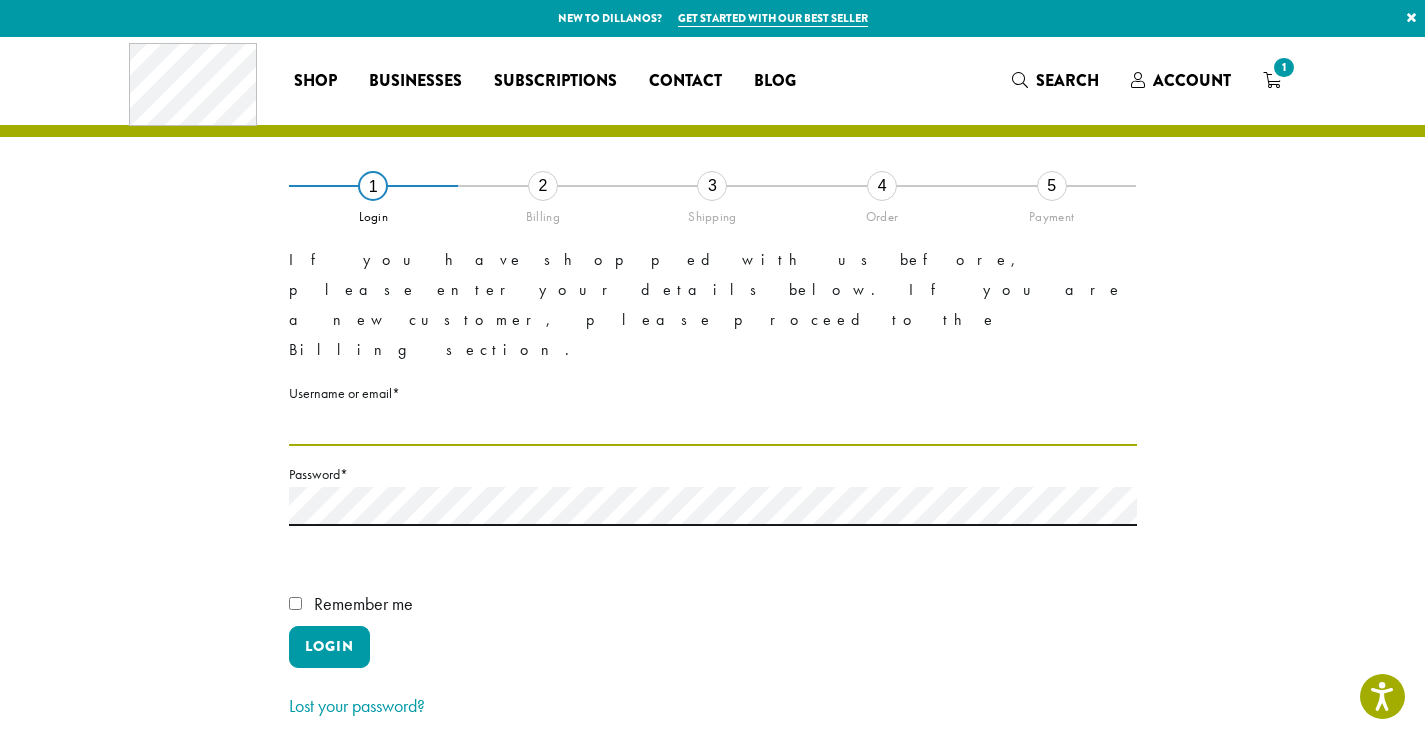 click on "Username or email  * Required" at bounding box center (713, 426) 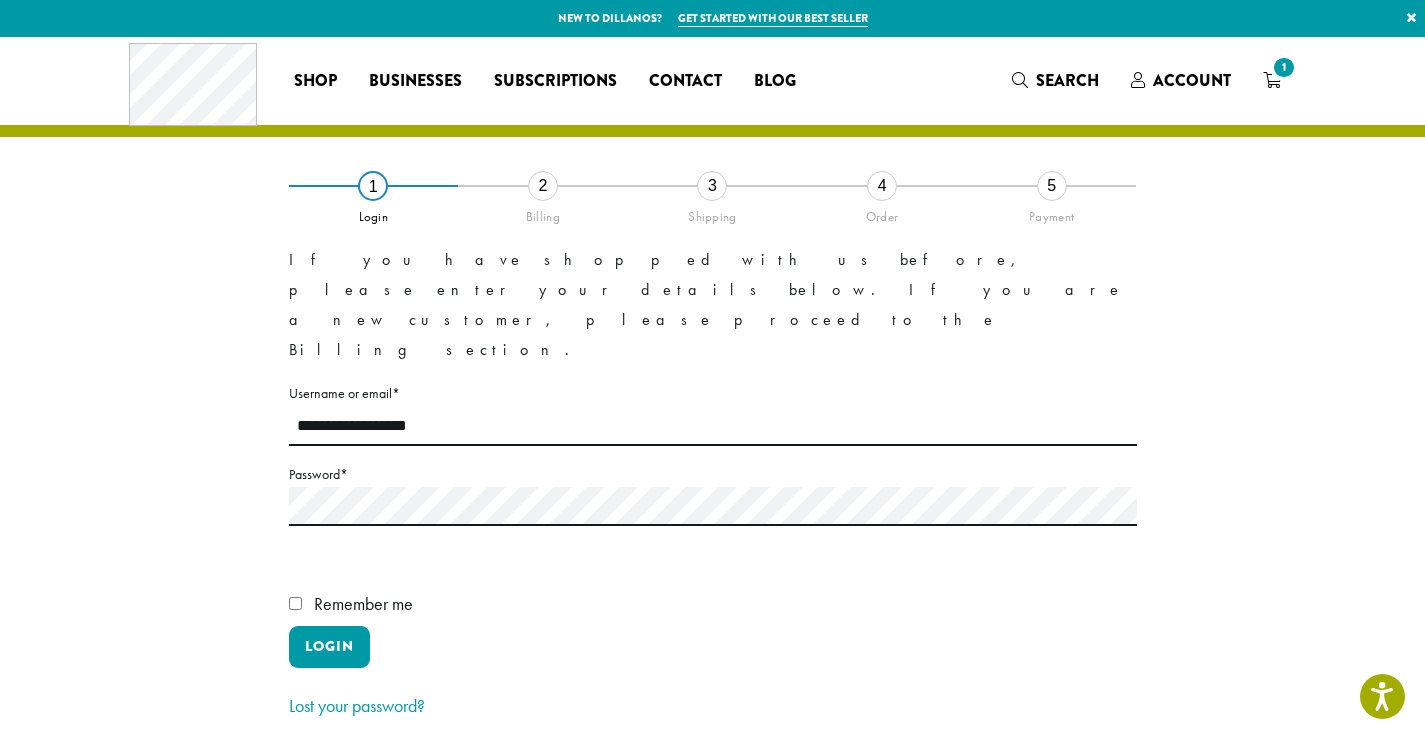 click on "Password  * Required" at bounding box center [713, 474] 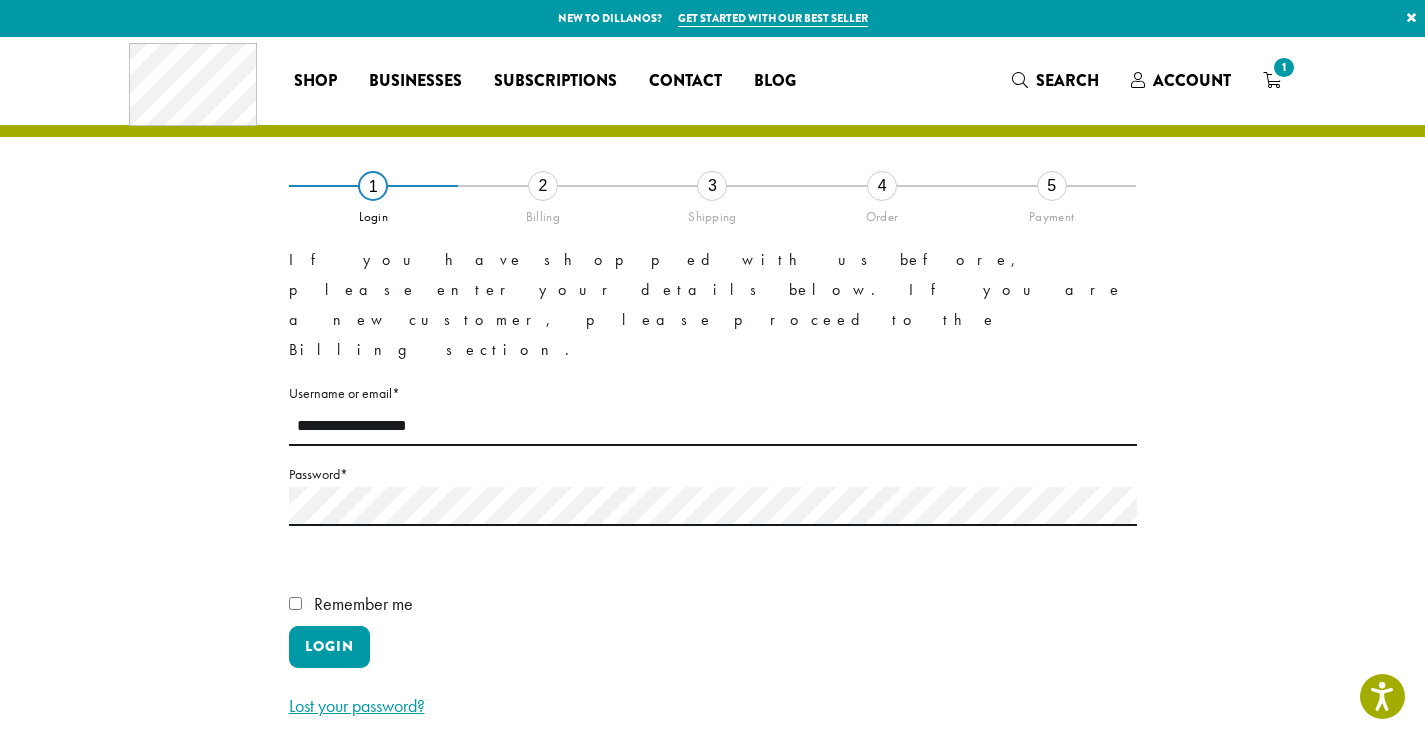 click on "Lost your password?" at bounding box center (357, 705) 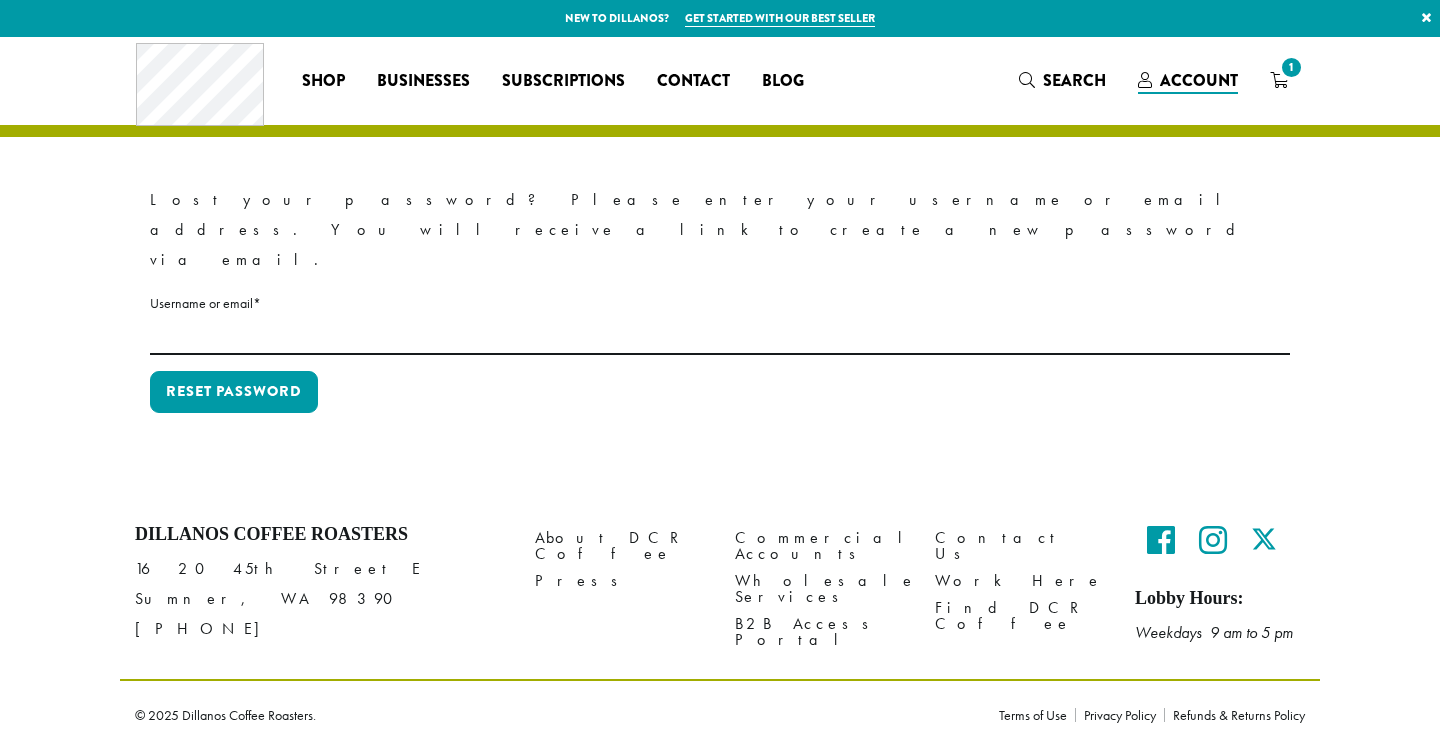 scroll, scrollTop: 0, scrollLeft: 0, axis: both 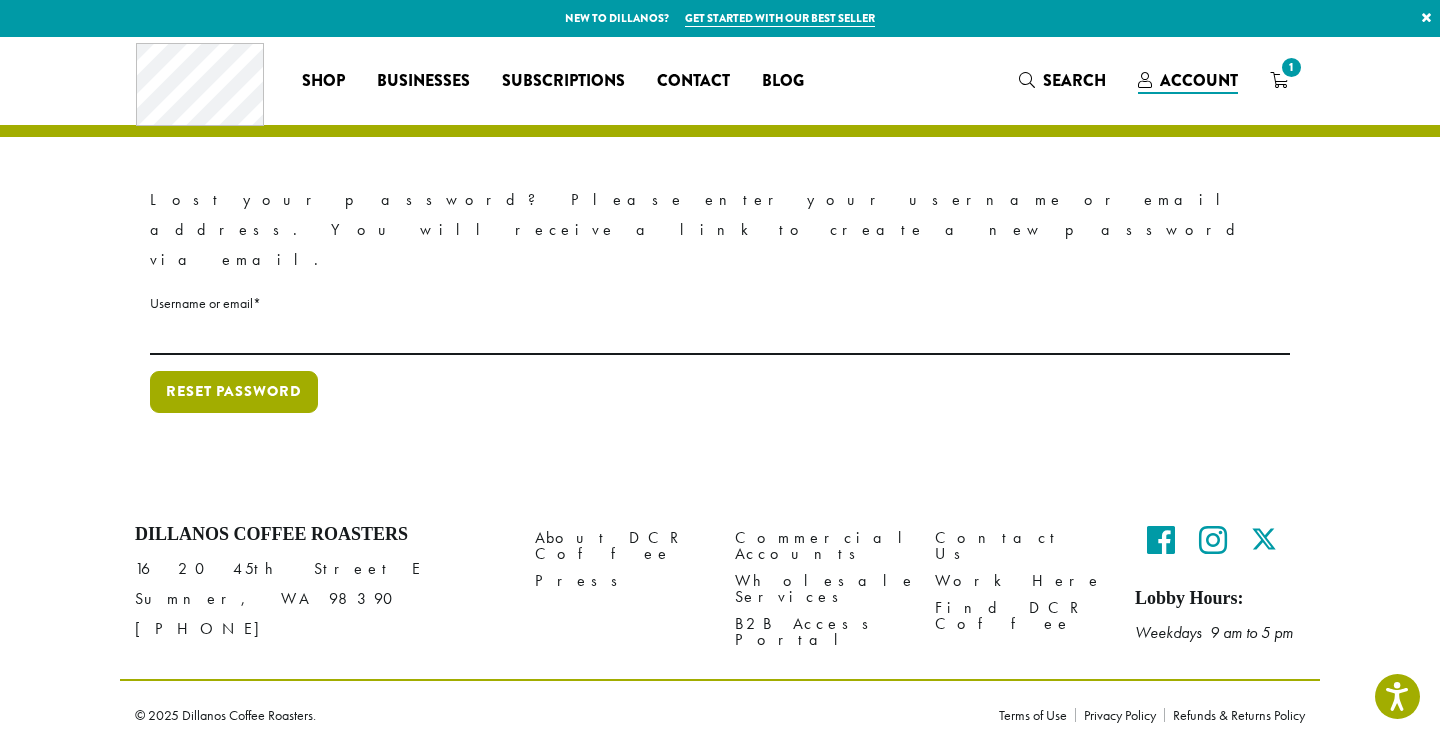 click on "Reset password" at bounding box center (234, 392) 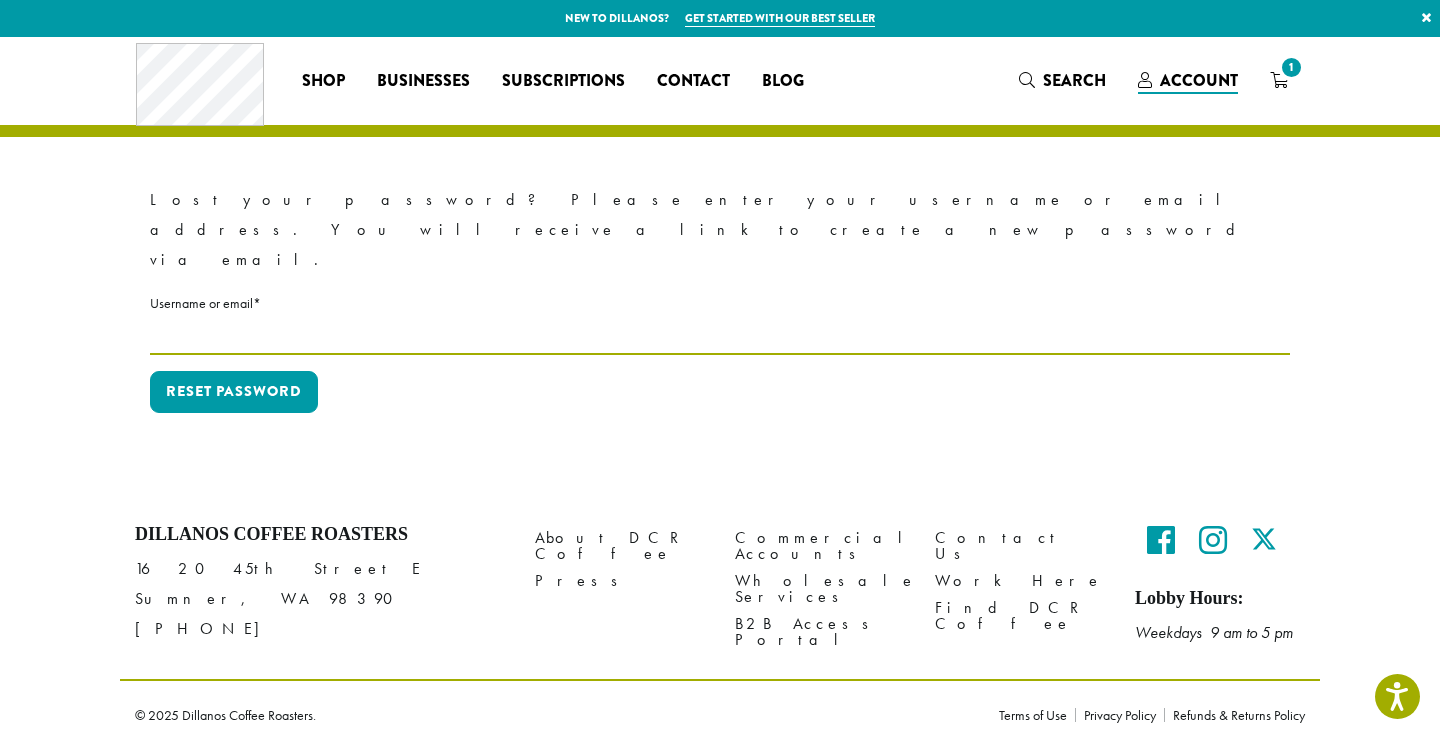 click on "Username or email  * Required" at bounding box center (720, 335) 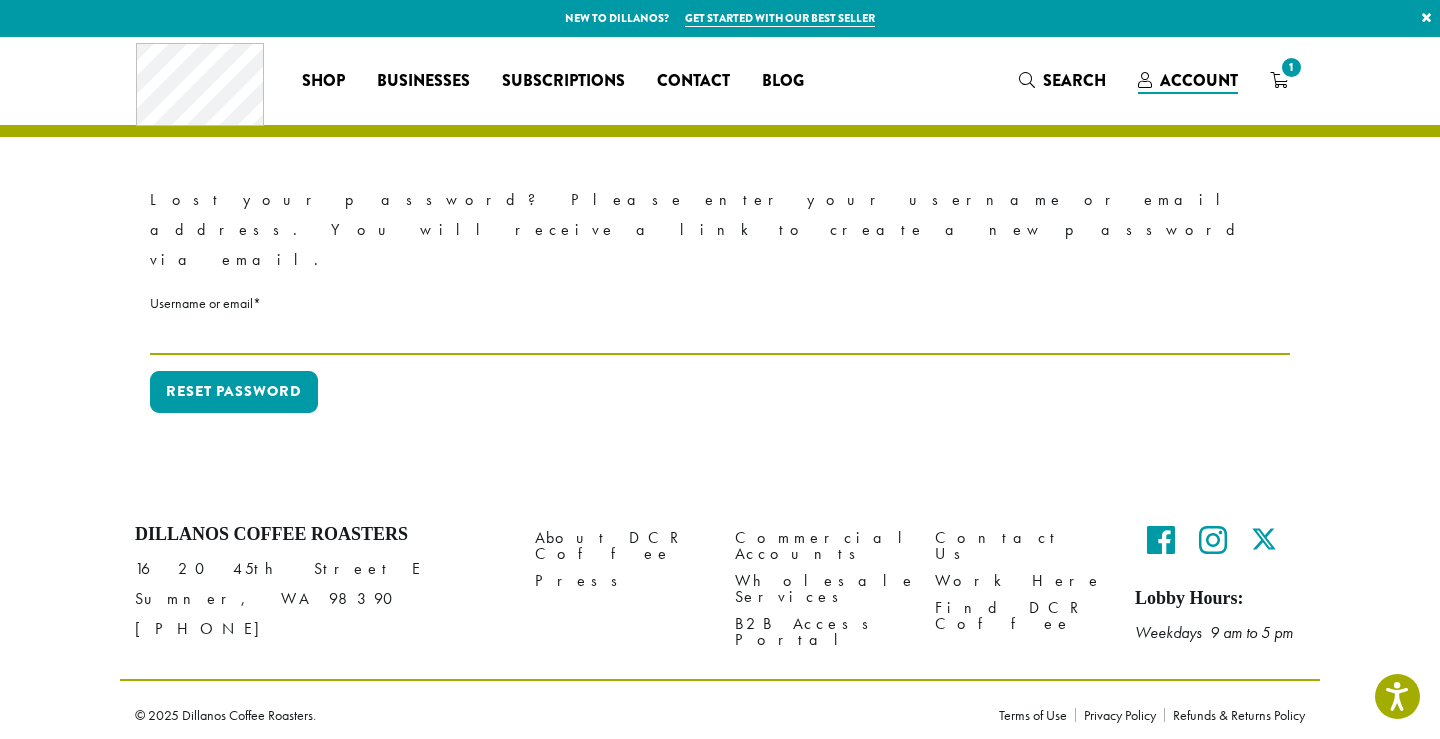 type on "**********" 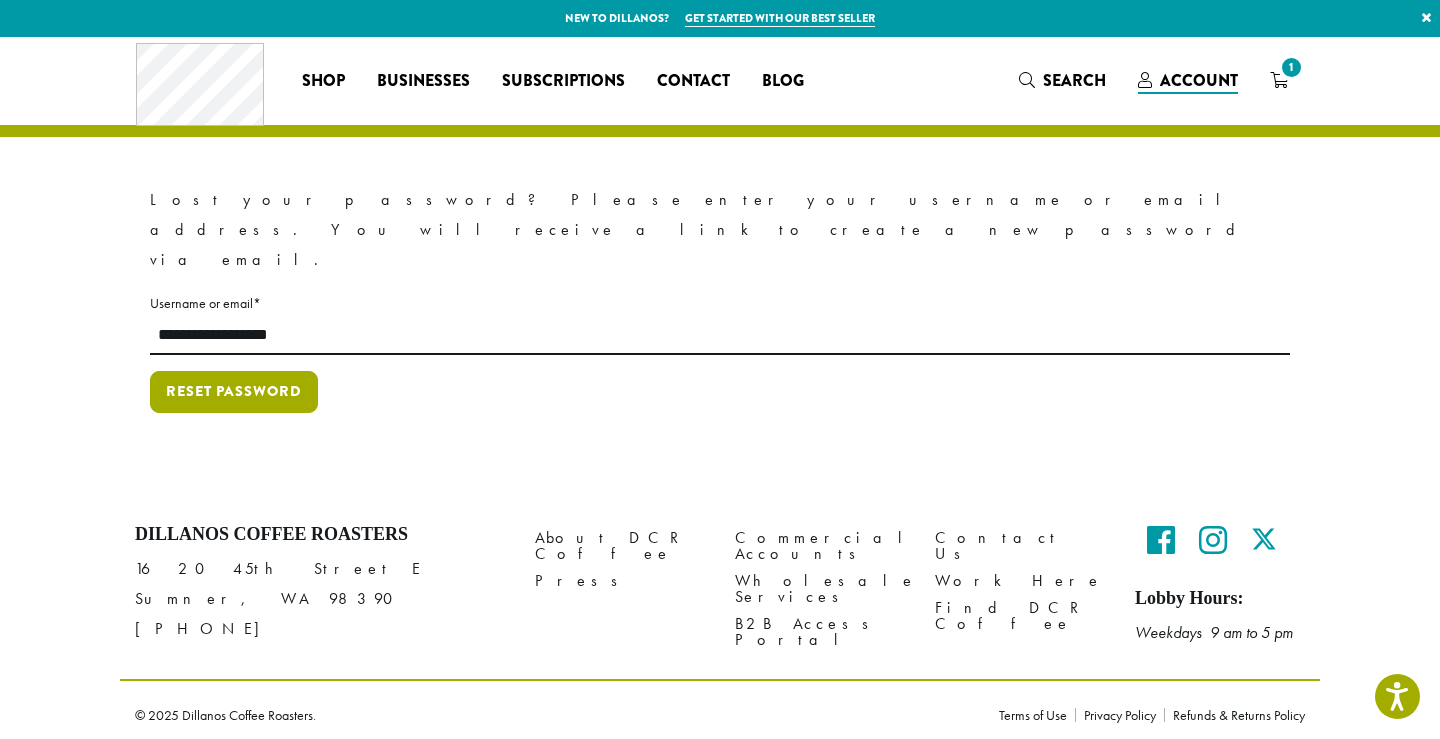 click on "Reset password" at bounding box center (234, 392) 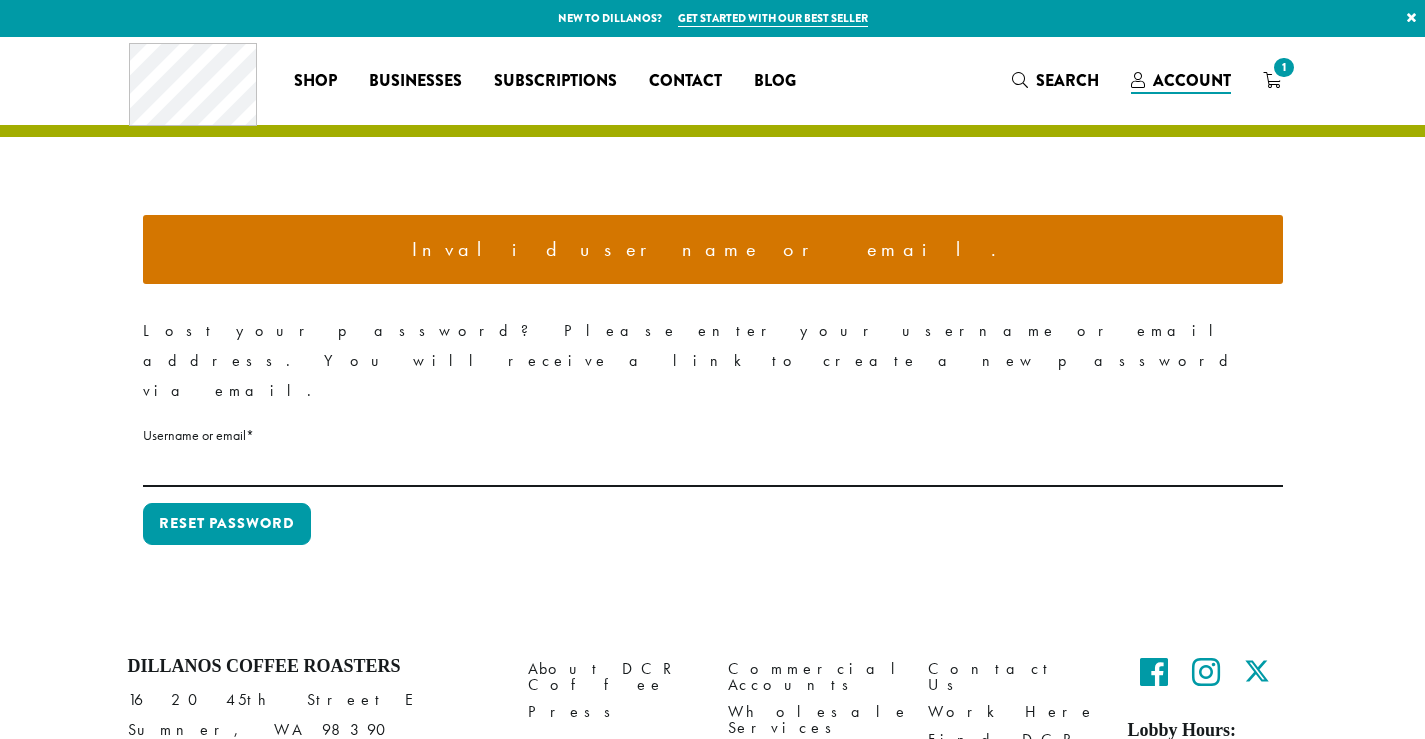 scroll, scrollTop: 0, scrollLeft: 0, axis: both 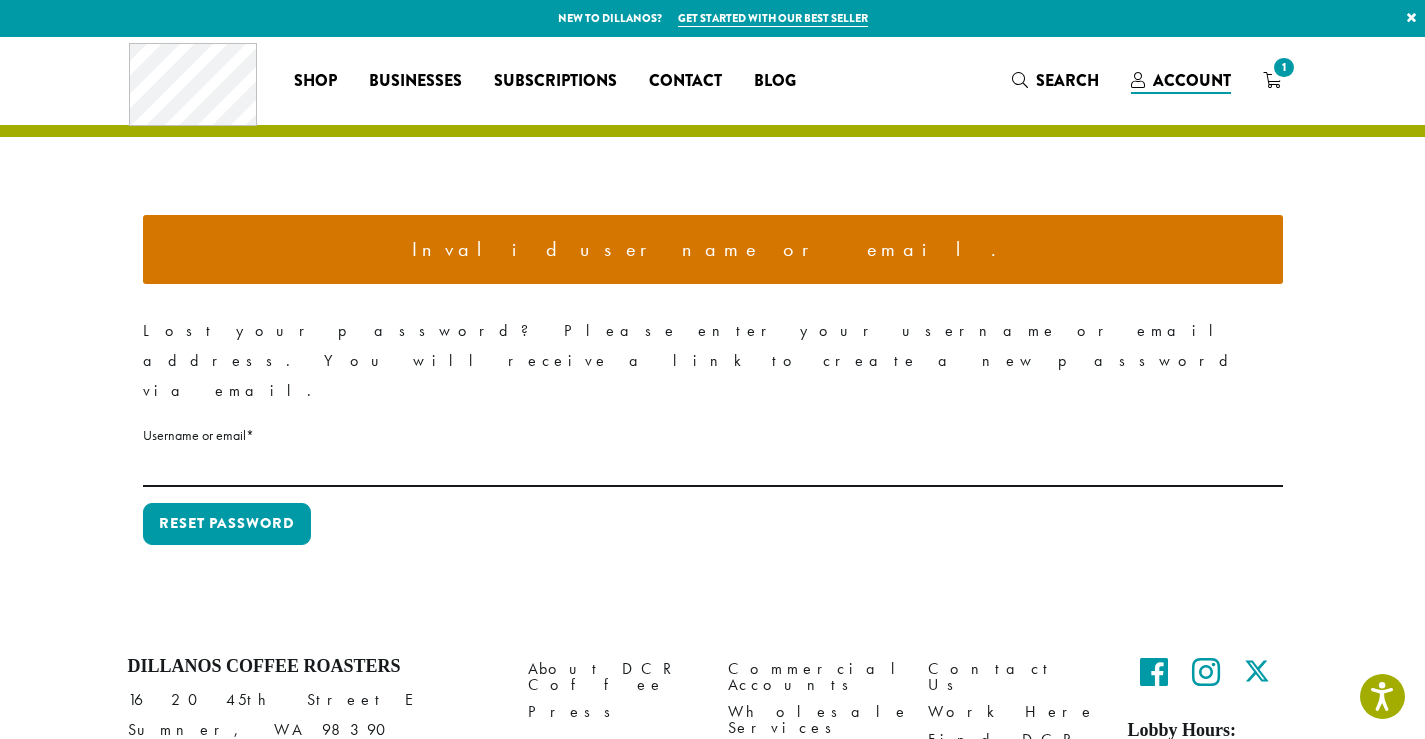 click on "Invalid username or email.
Lost your password? Please enter your username or email address. You will receive a link to create a new password via email.
Username or email  * Required
Reset password" at bounding box center [712, 331] 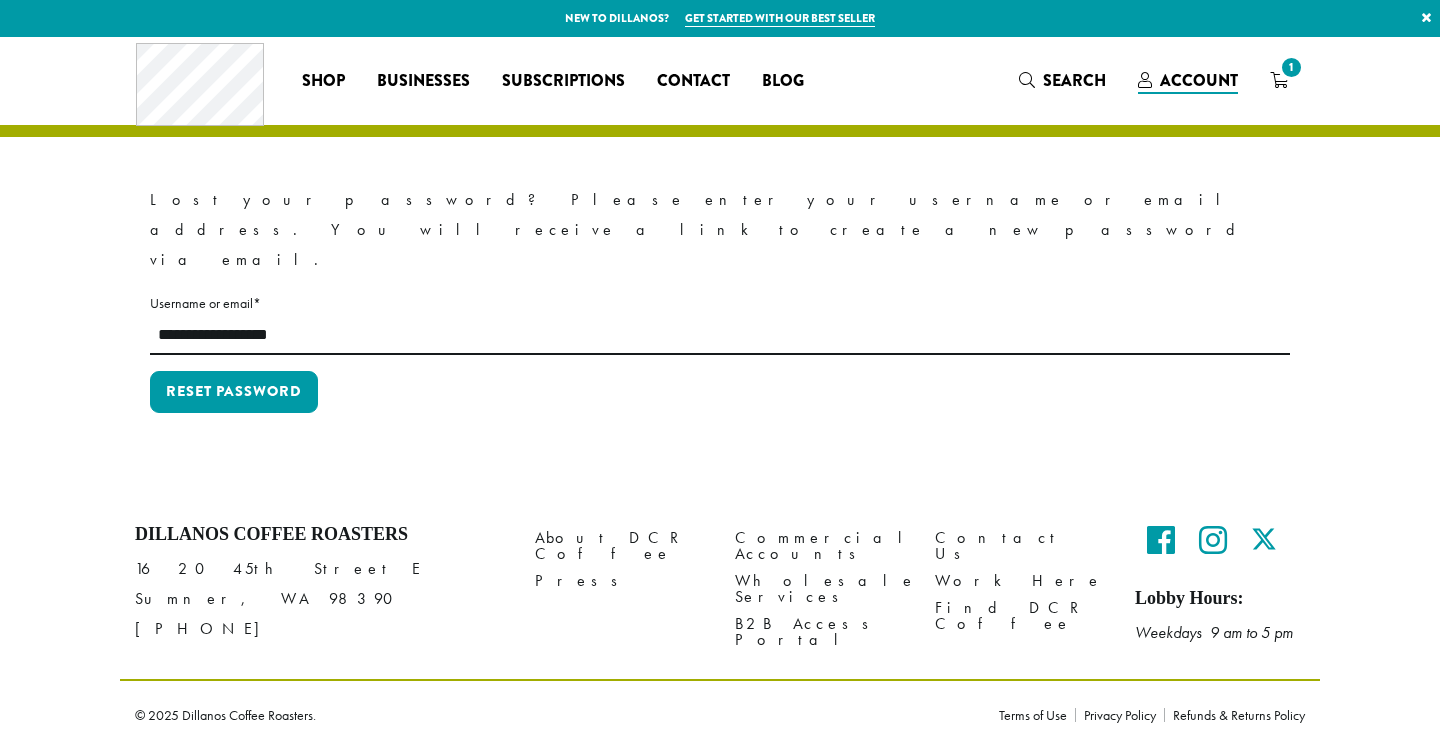 scroll, scrollTop: 0, scrollLeft: 0, axis: both 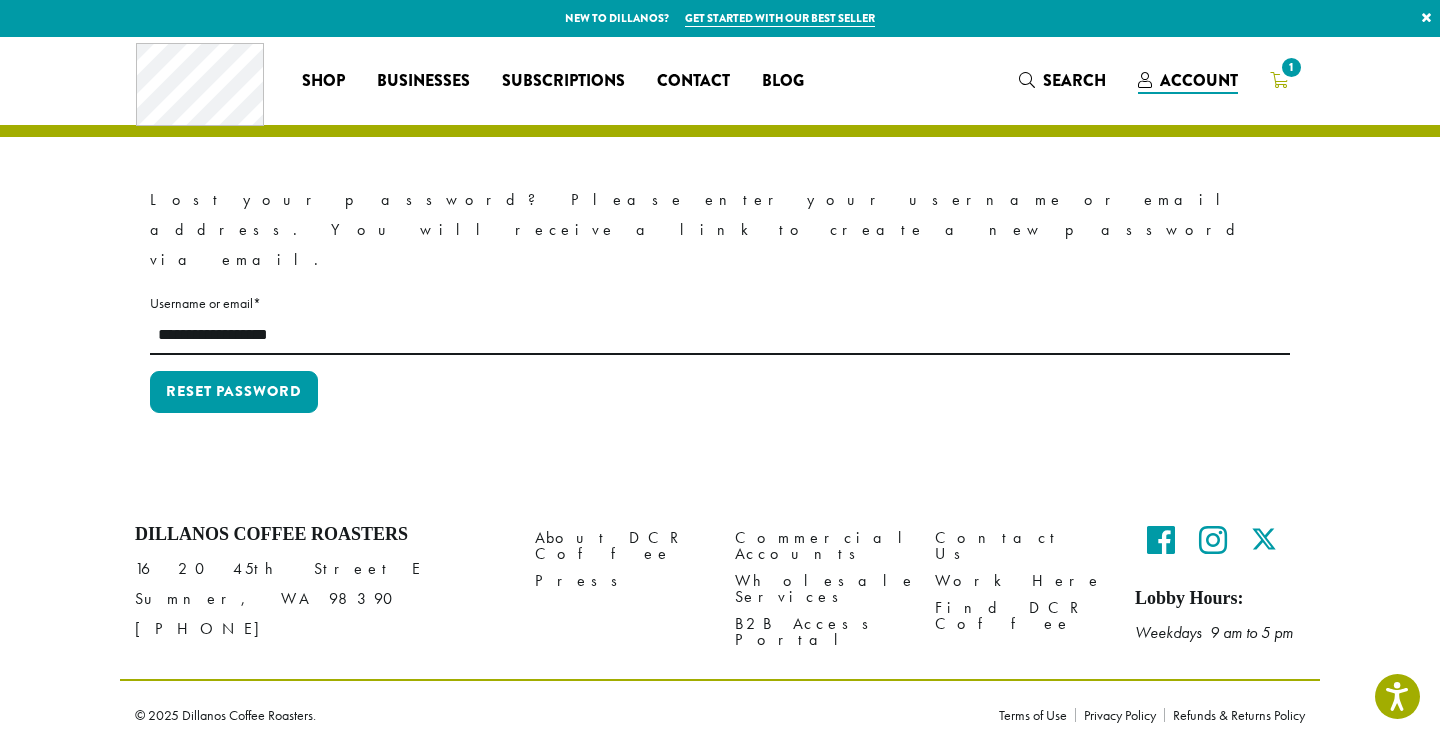 click on "1" at bounding box center (1291, 67) 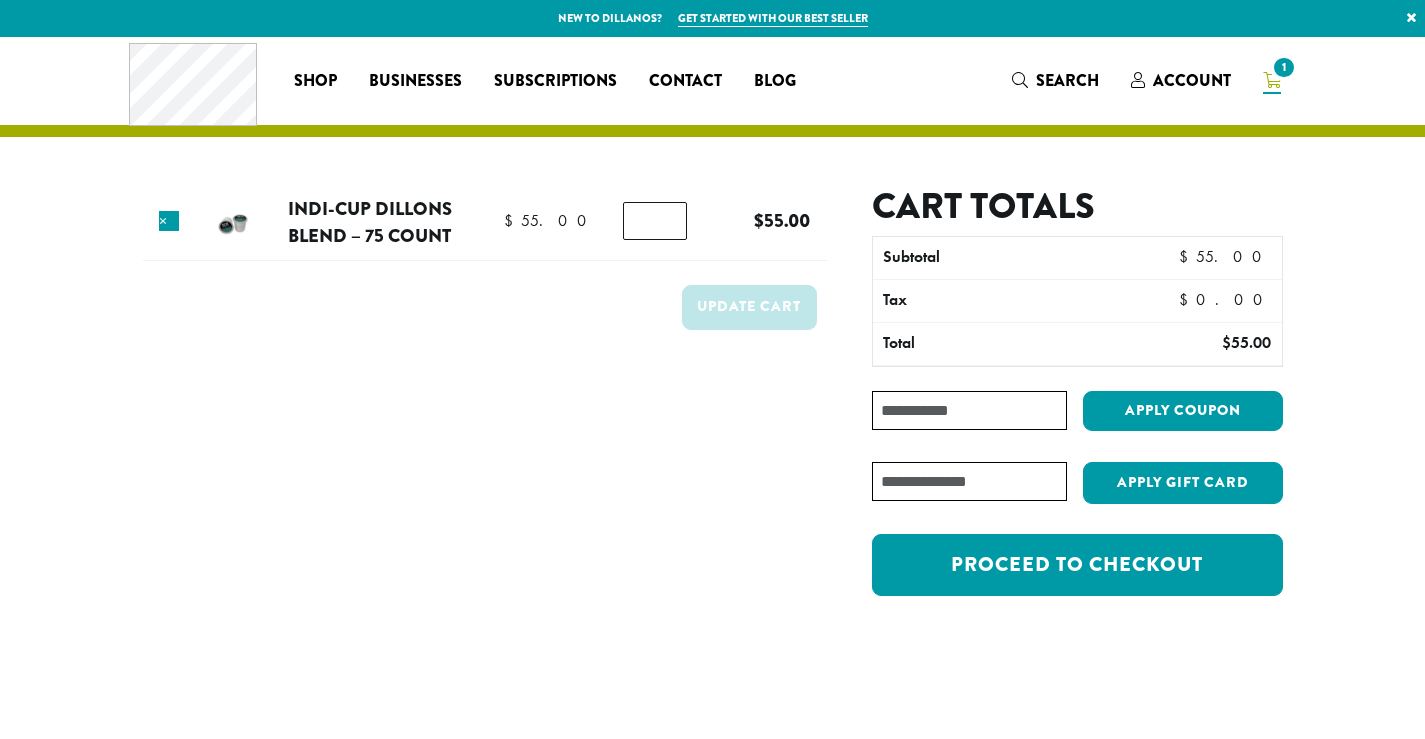 scroll, scrollTop: 0, scrollLeft: 0, axis: both 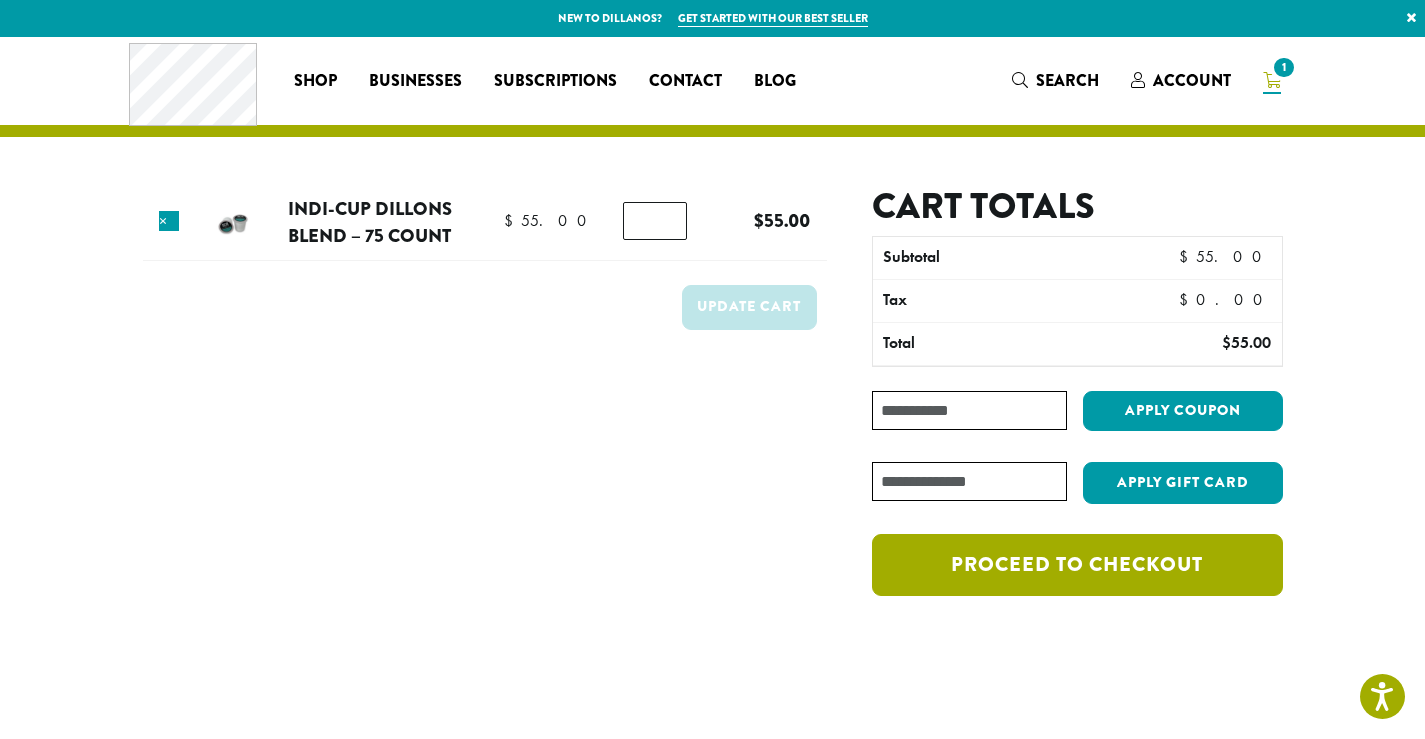 click on "Proceed to checkout" at bounding box center [1077, 565] 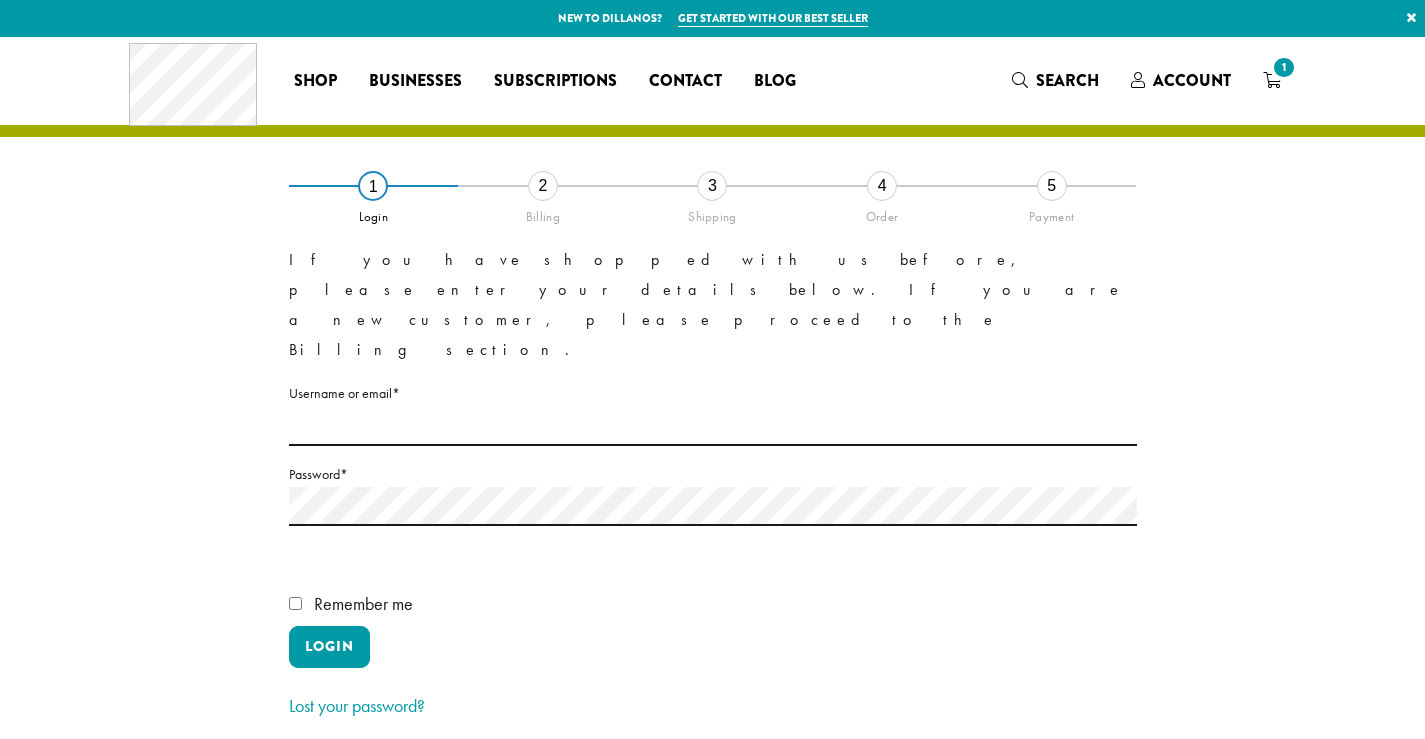 scroll, scrollTop: 0, scrollLeft: 0, axis: both 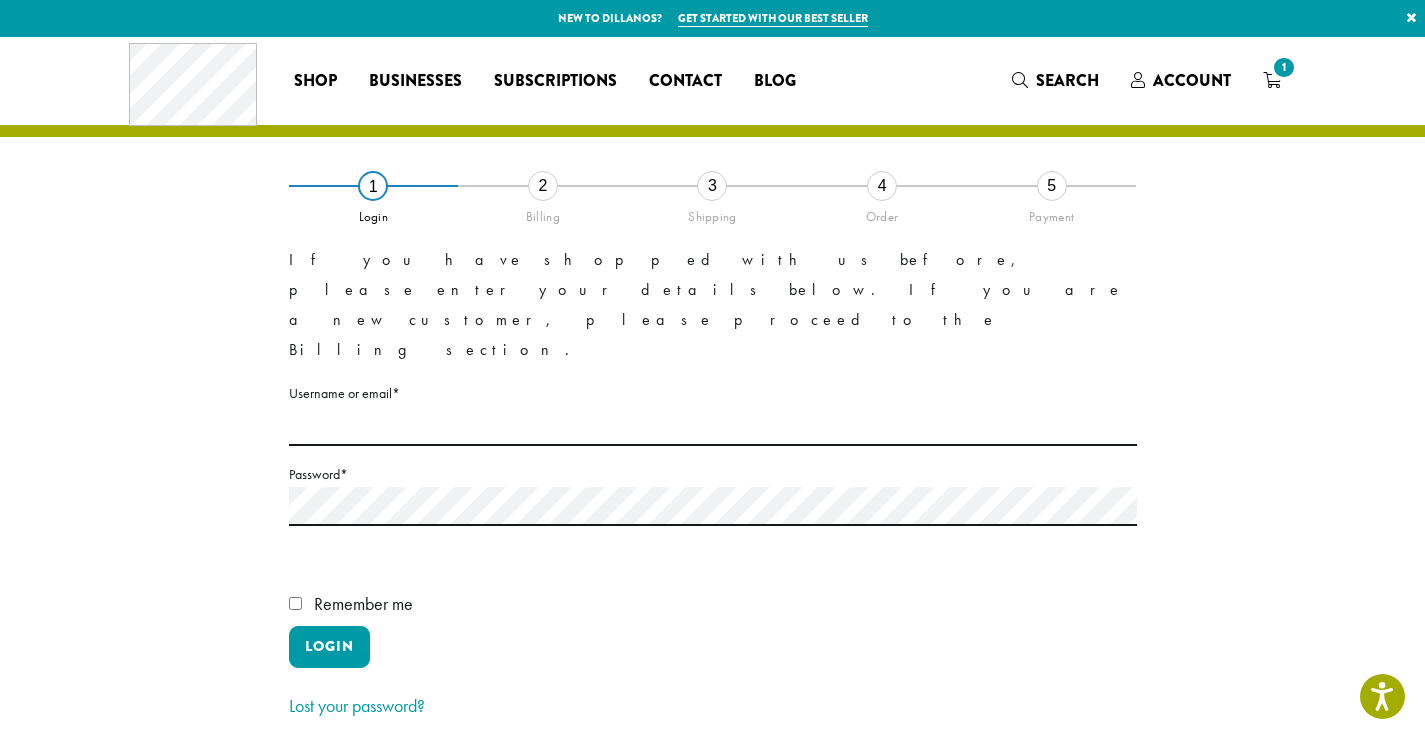 click on "Skip Login" at bounding box center [811, 776] 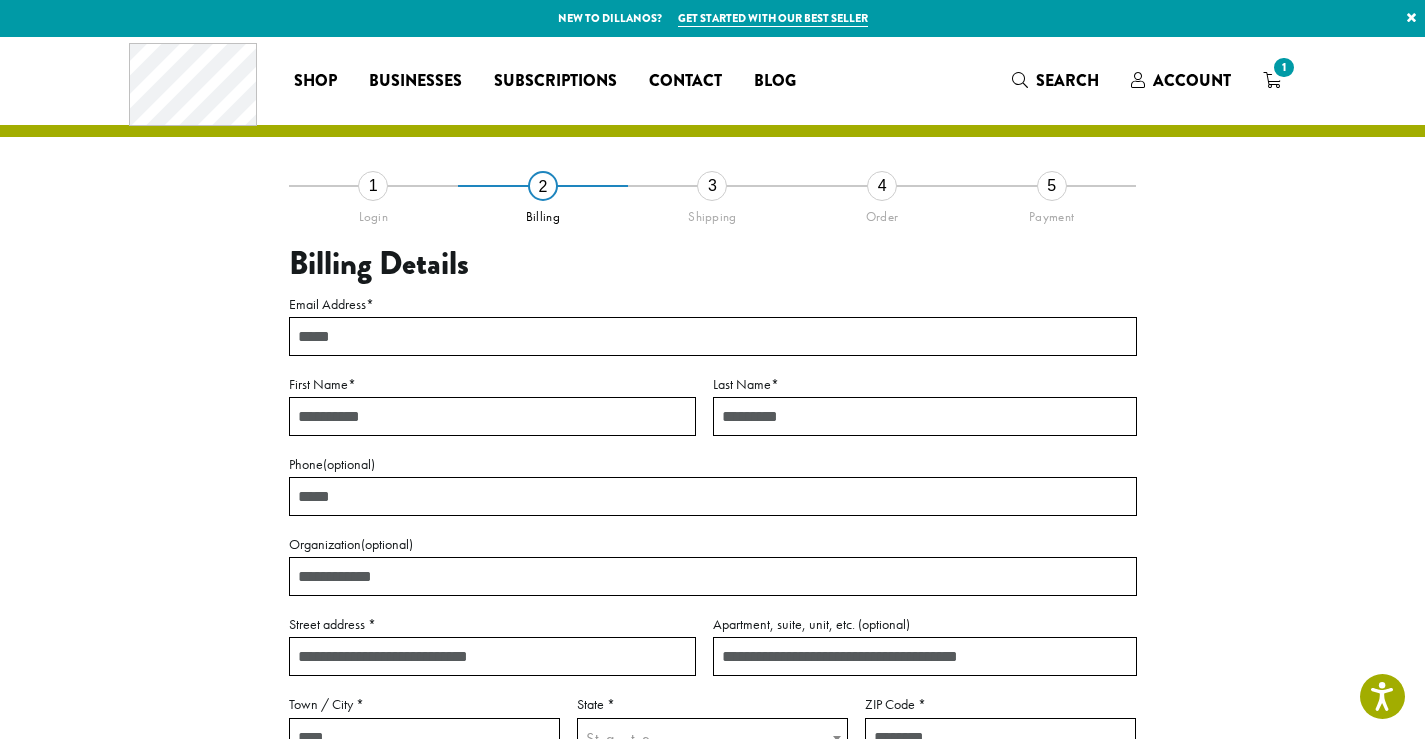 click on "Email Address  *" at bounding box center [713, 336] 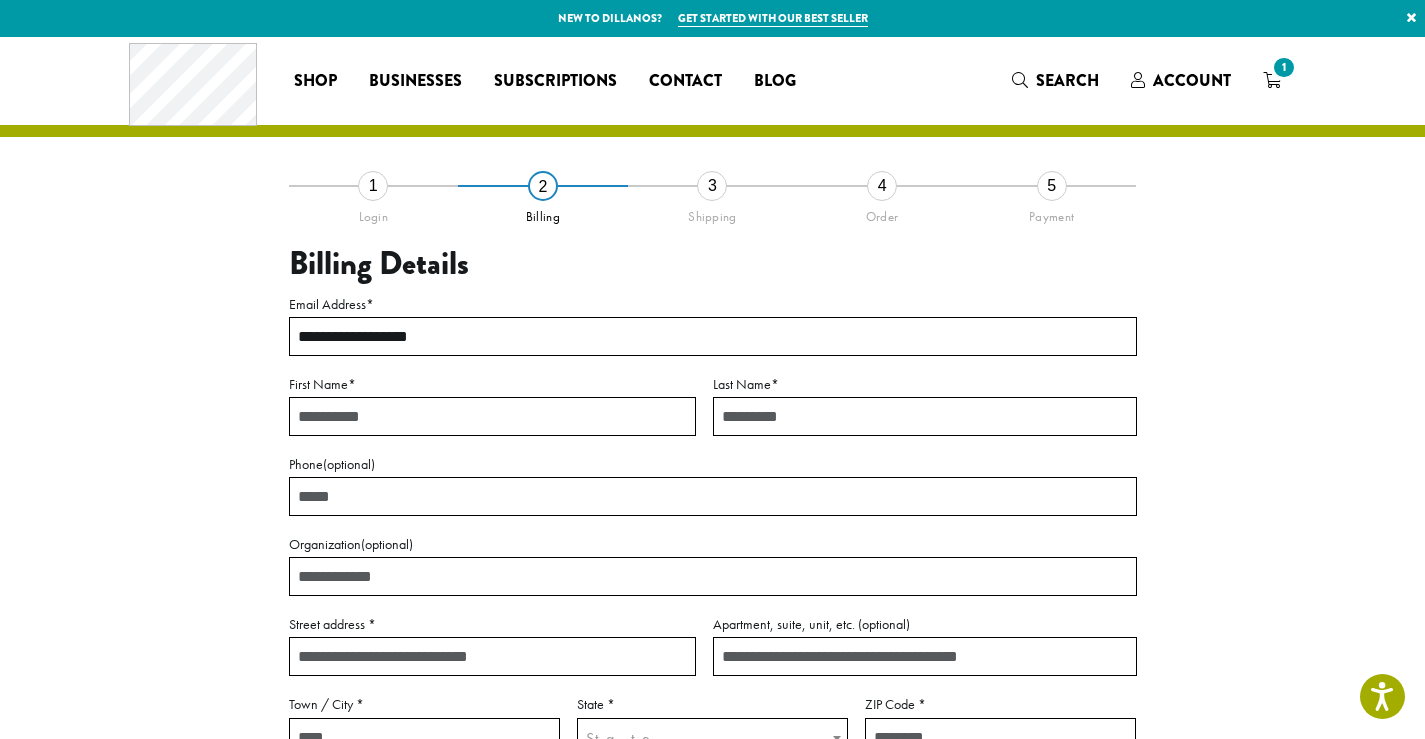 type on "******" 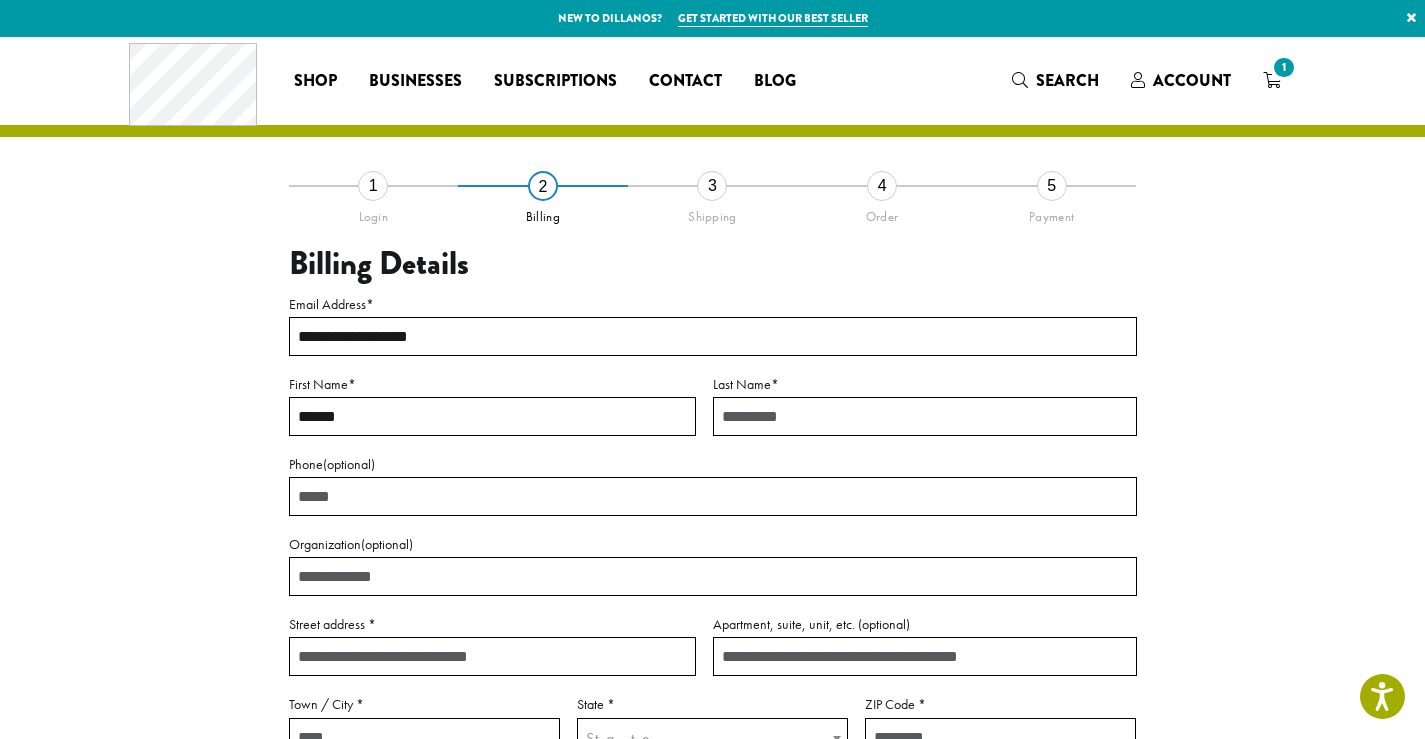 type on "*****" 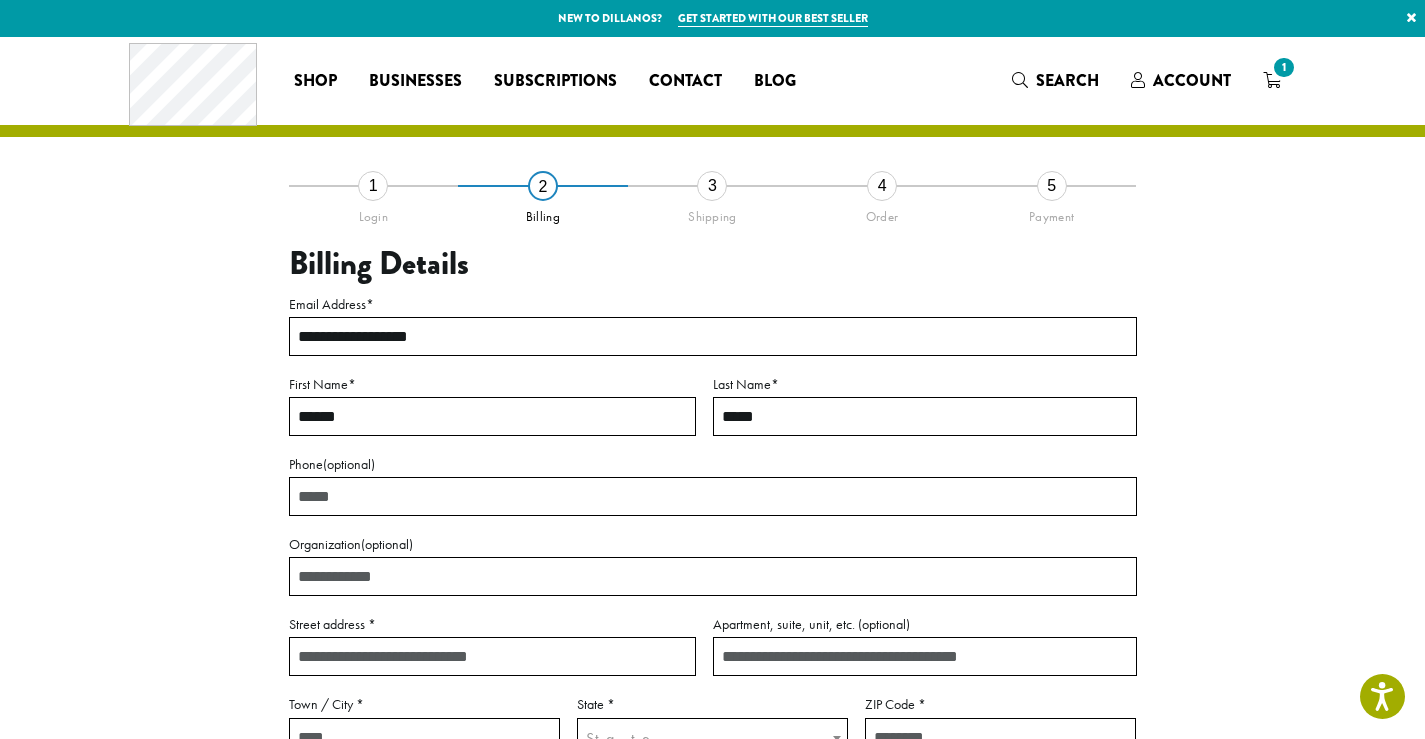 type on "*********" 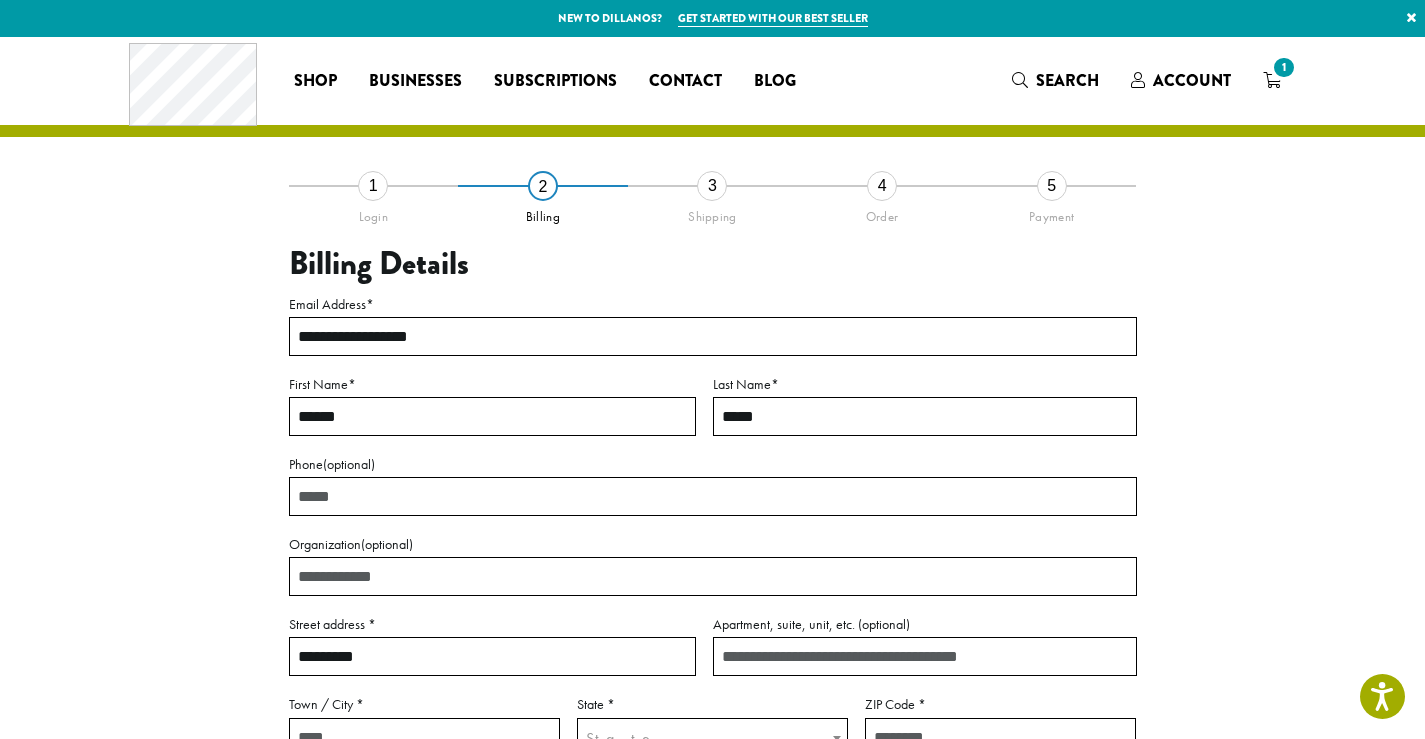 type on "******" 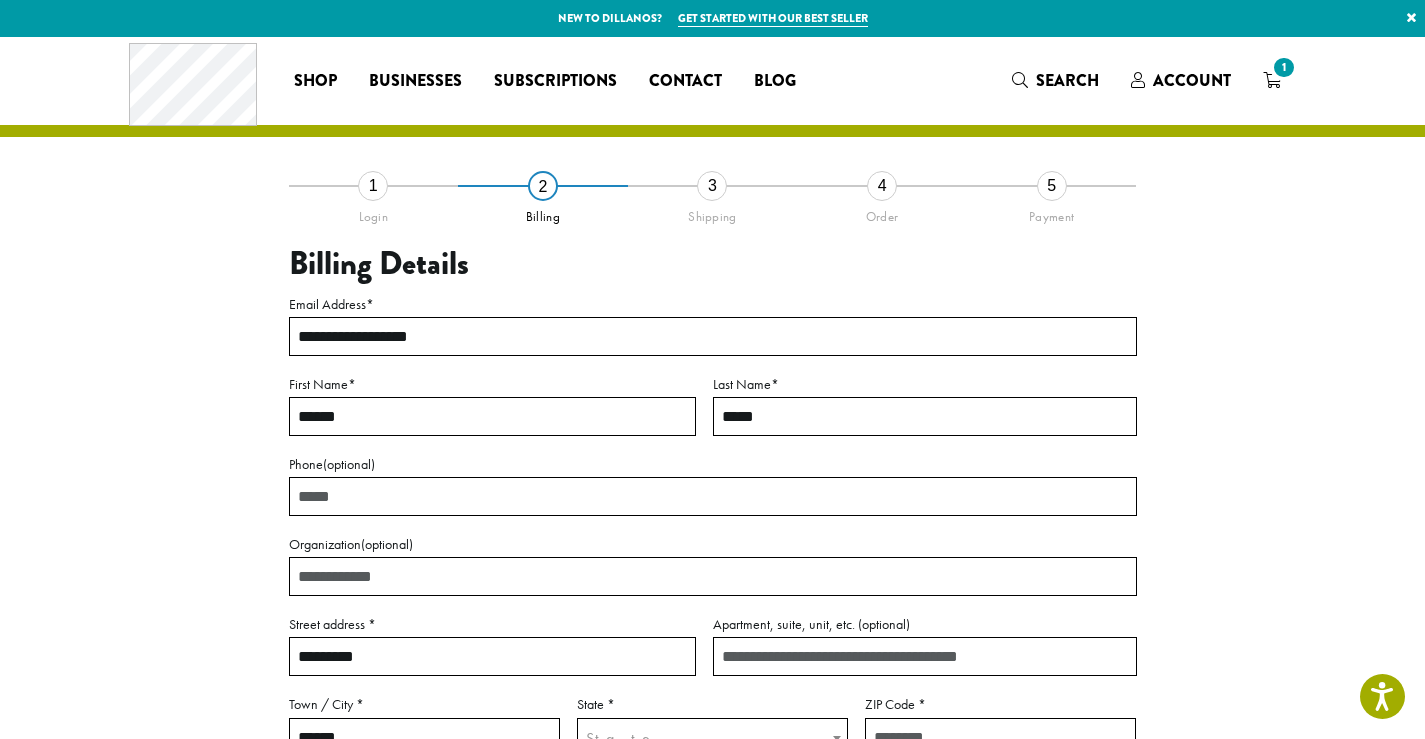 select on "**" 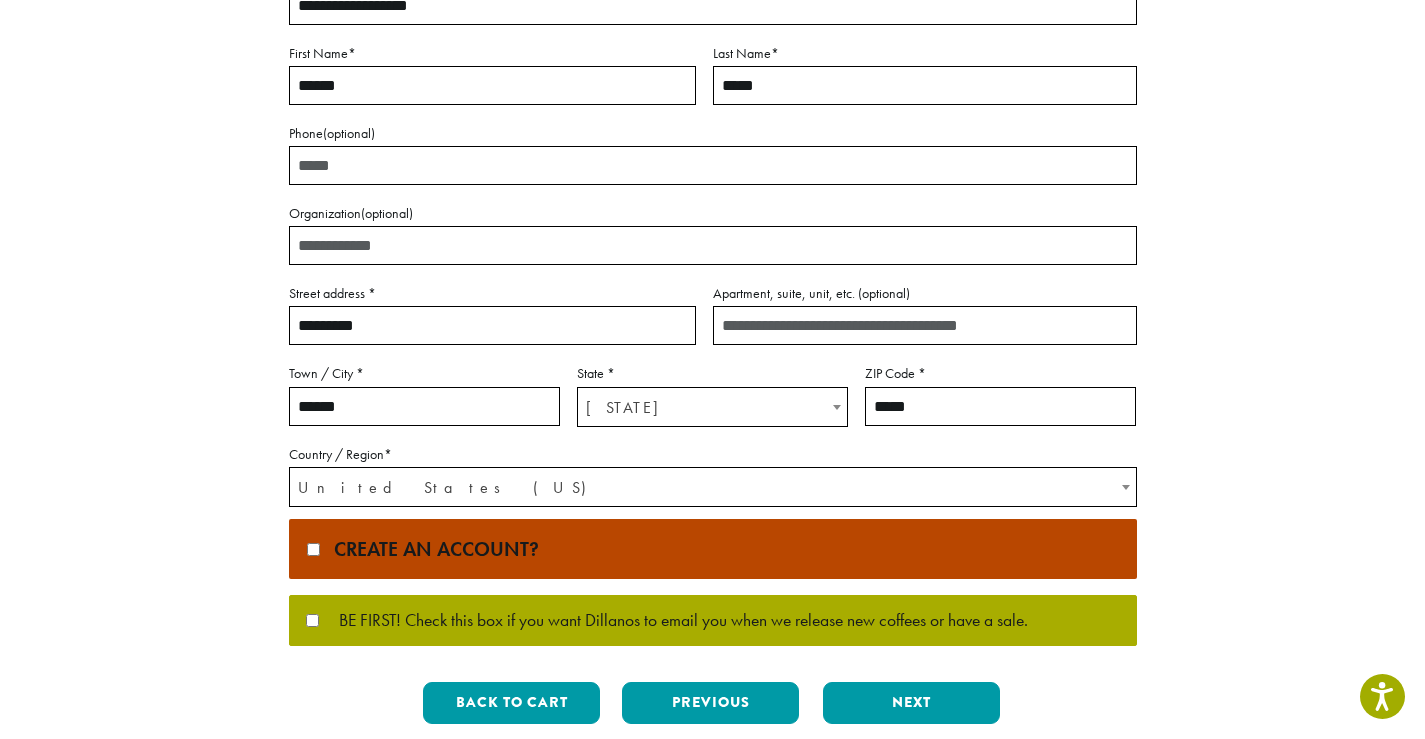 scroll, scrollTop: 348, scrollLeft: 0, axis: vertical 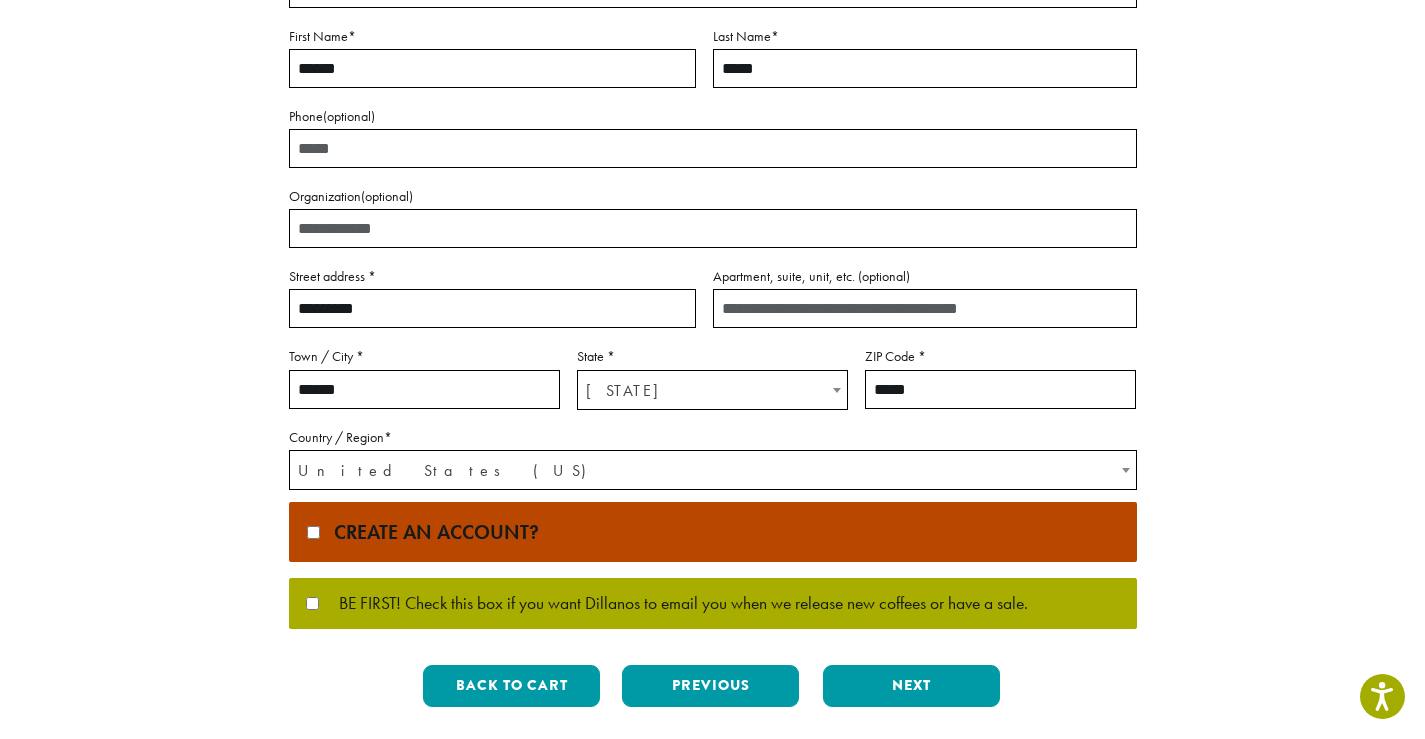 drag, startPoint x: 380, startPoint y: 305, endPoint x: 237, endPoint y: 310, distance: 143.08739 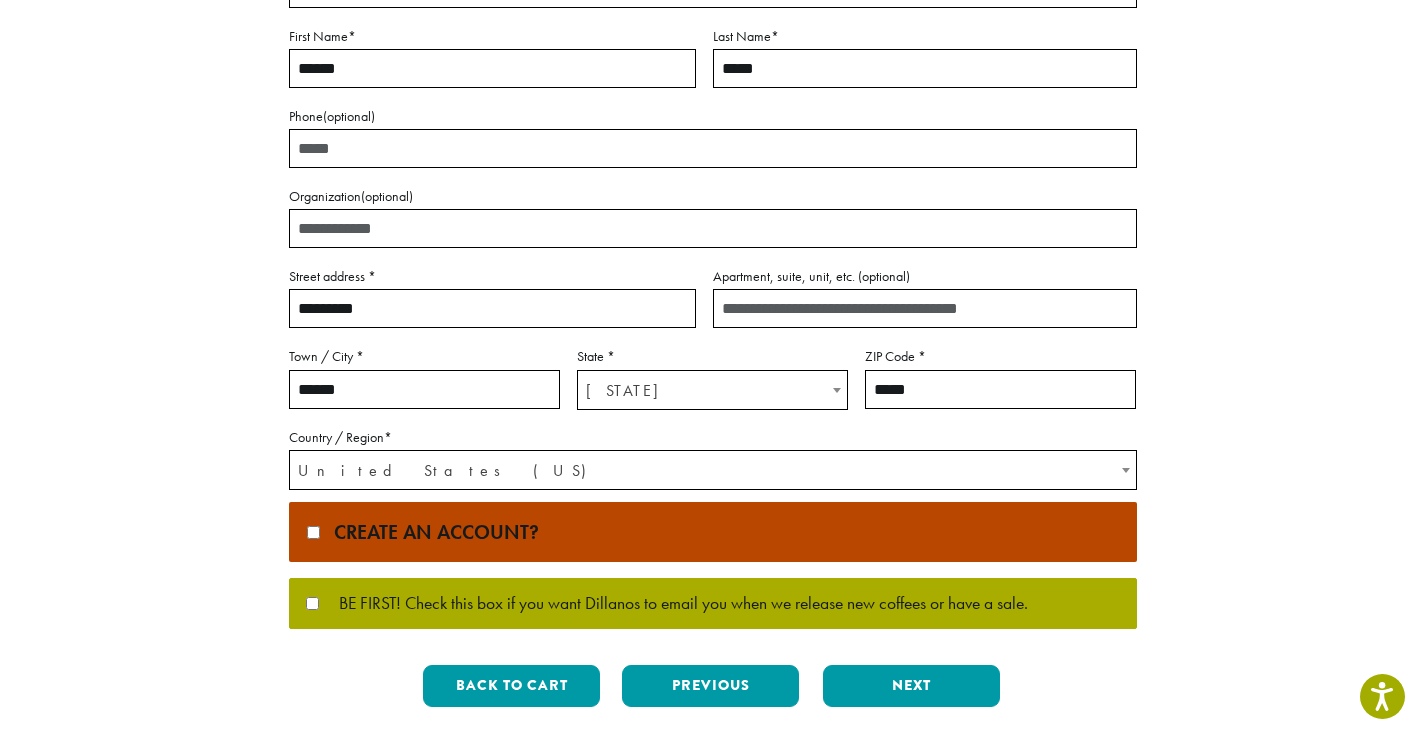 type on "**********" 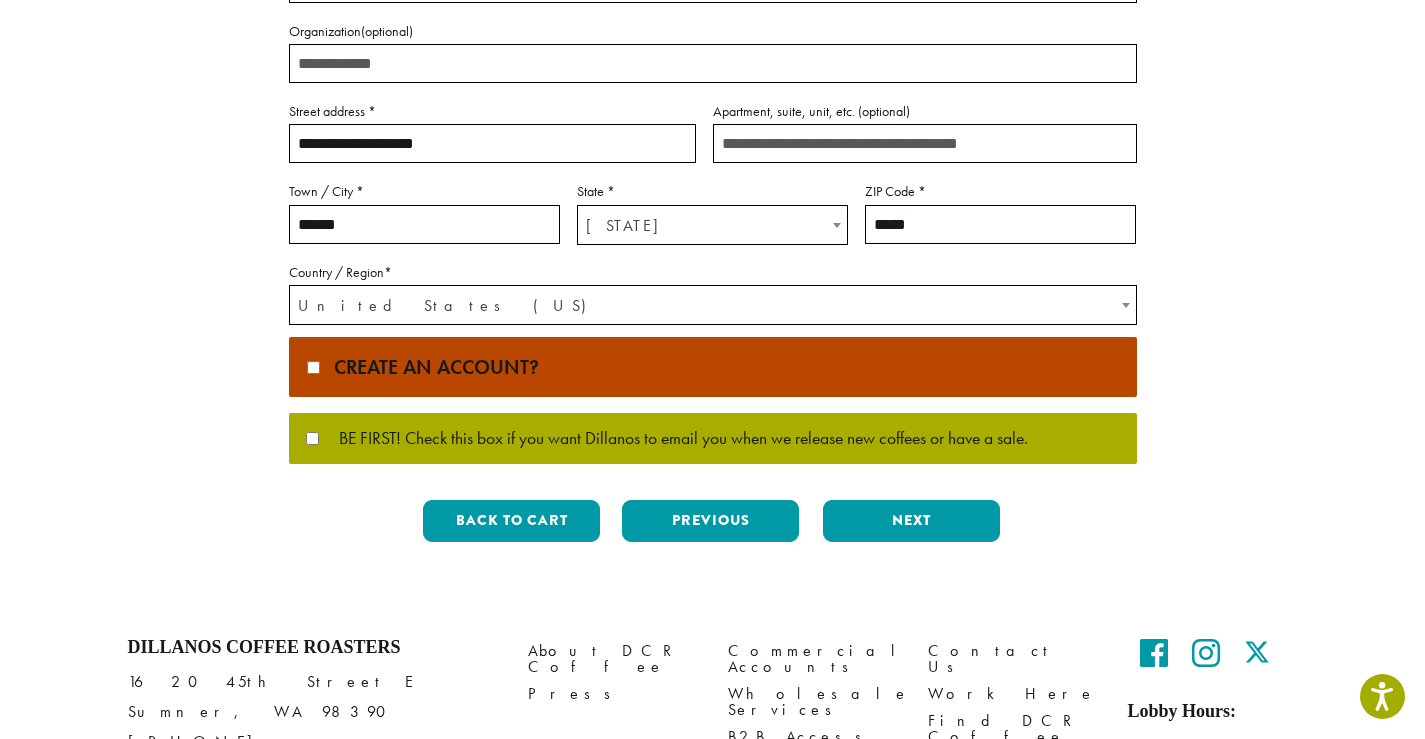 scroll, scrollTop: 548, scrollLeft: 0, axis: vertical 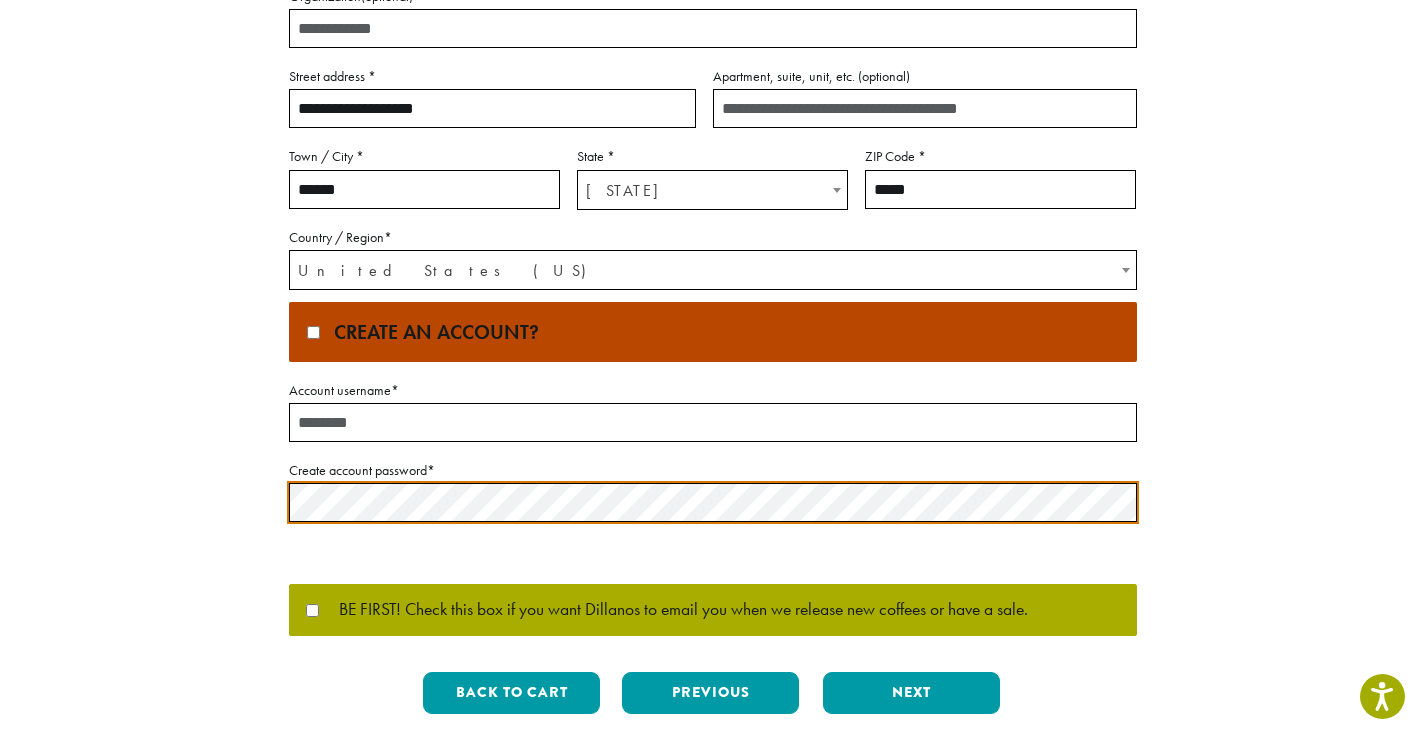 click on "Account username  *" at bounding box center [713, 422] 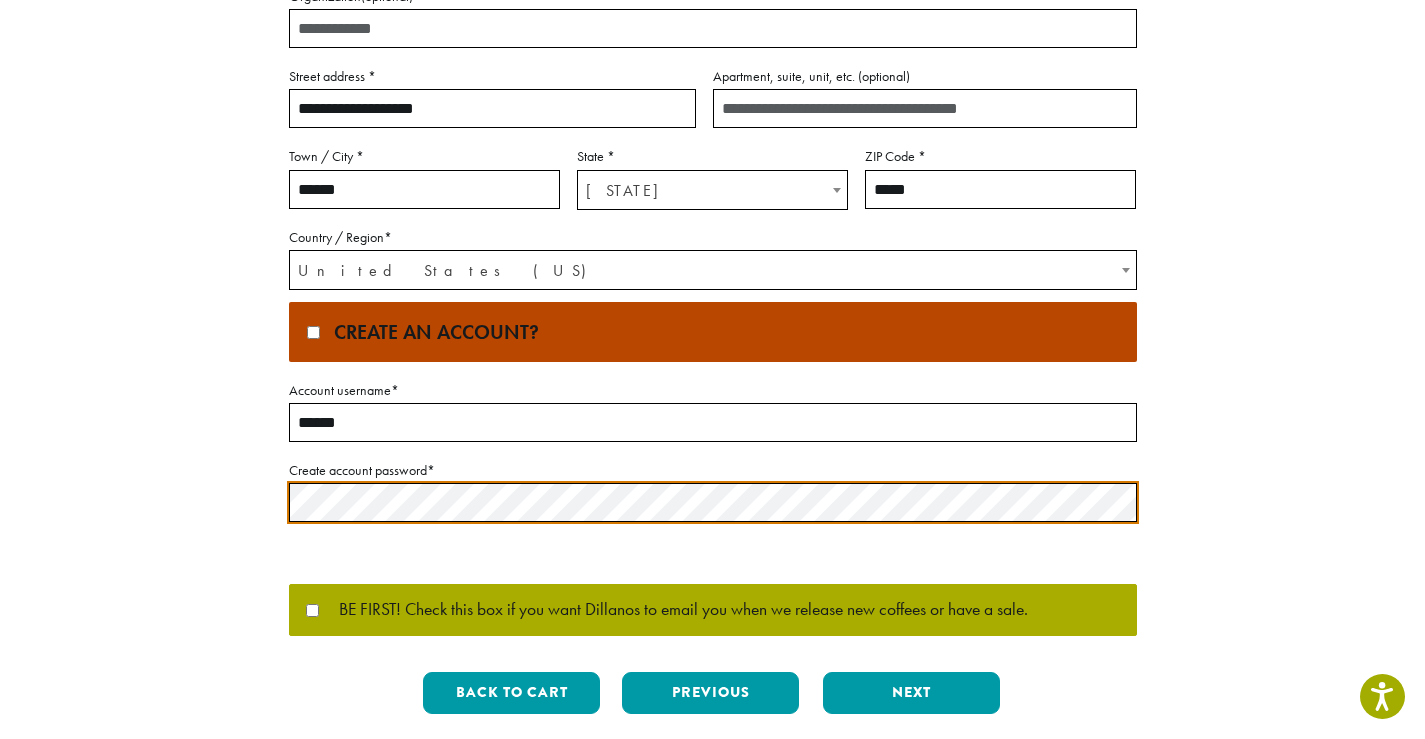 type on "******" 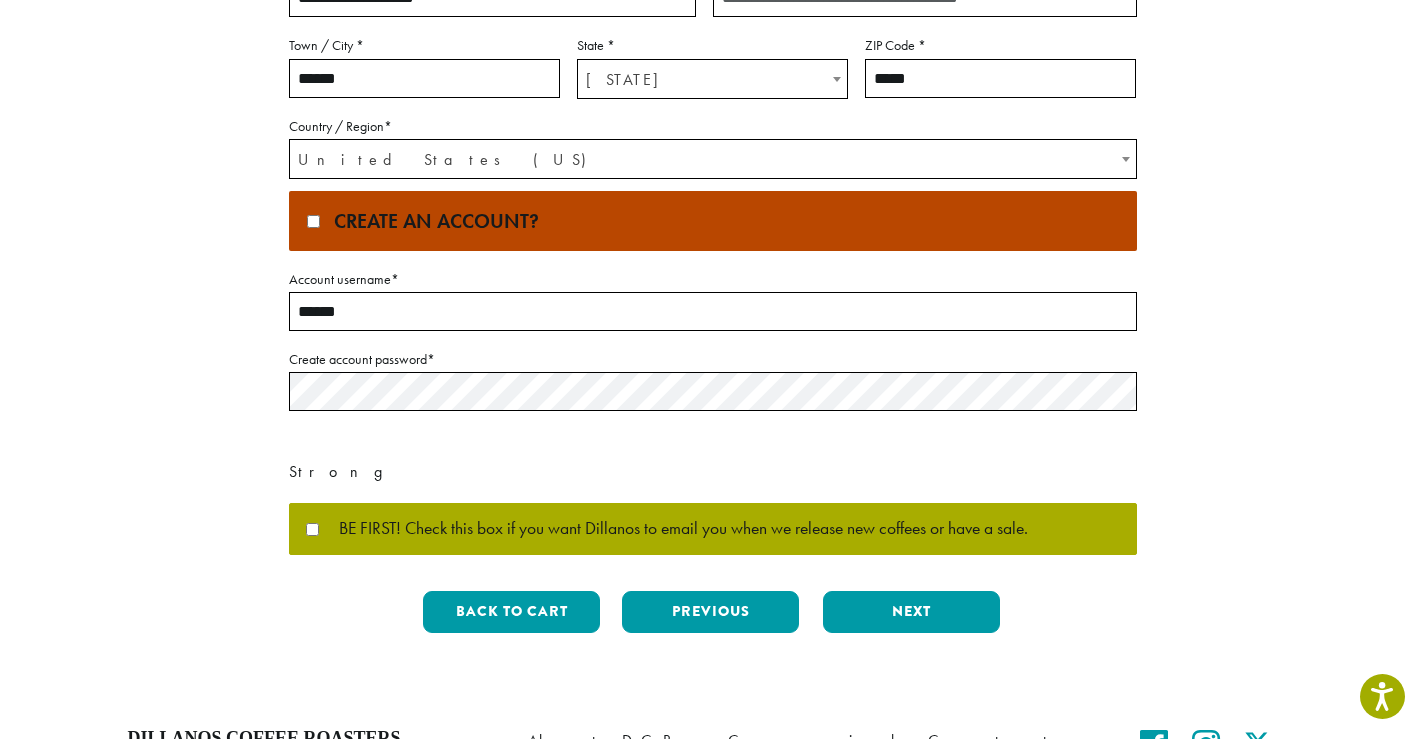scroll, scrollTop: 748, scrollLeft: 0, axis: vertical 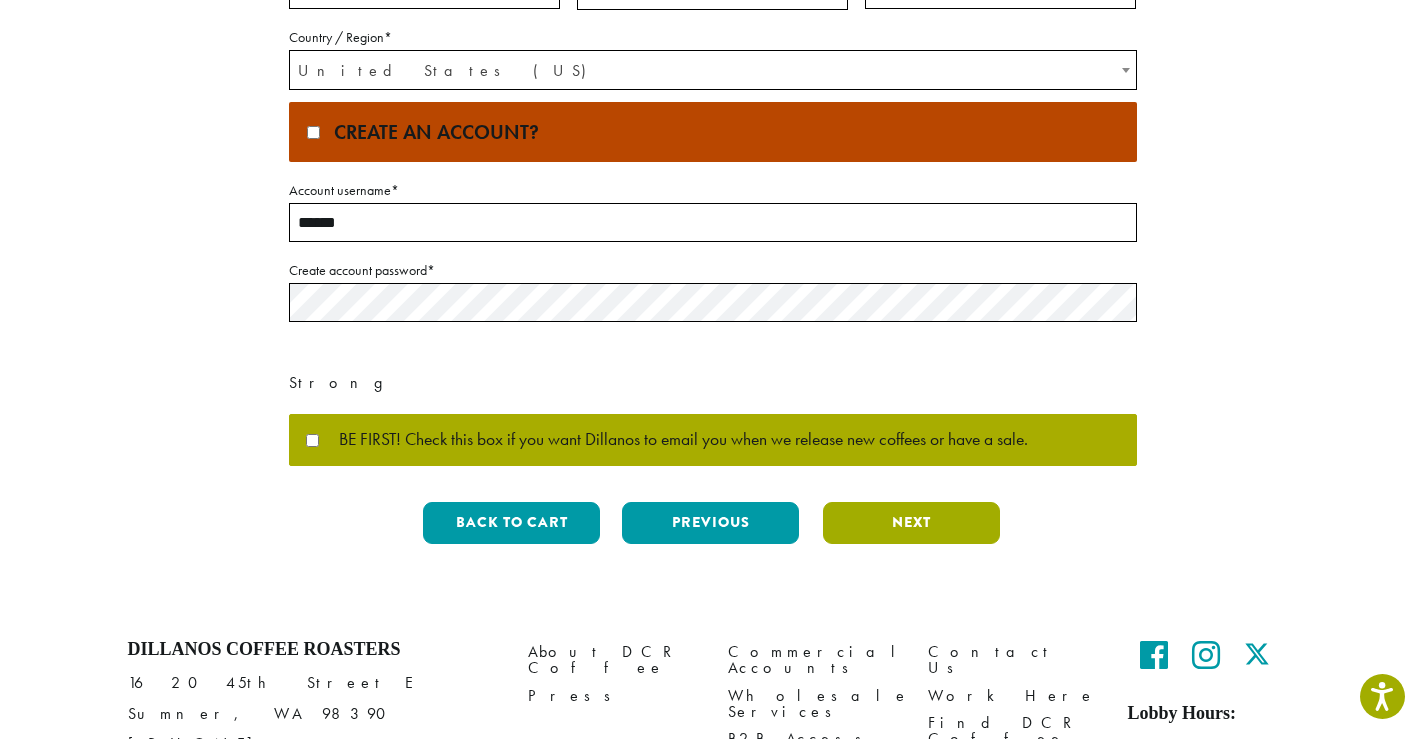 click on "Next" at bounding box center (911, 523) 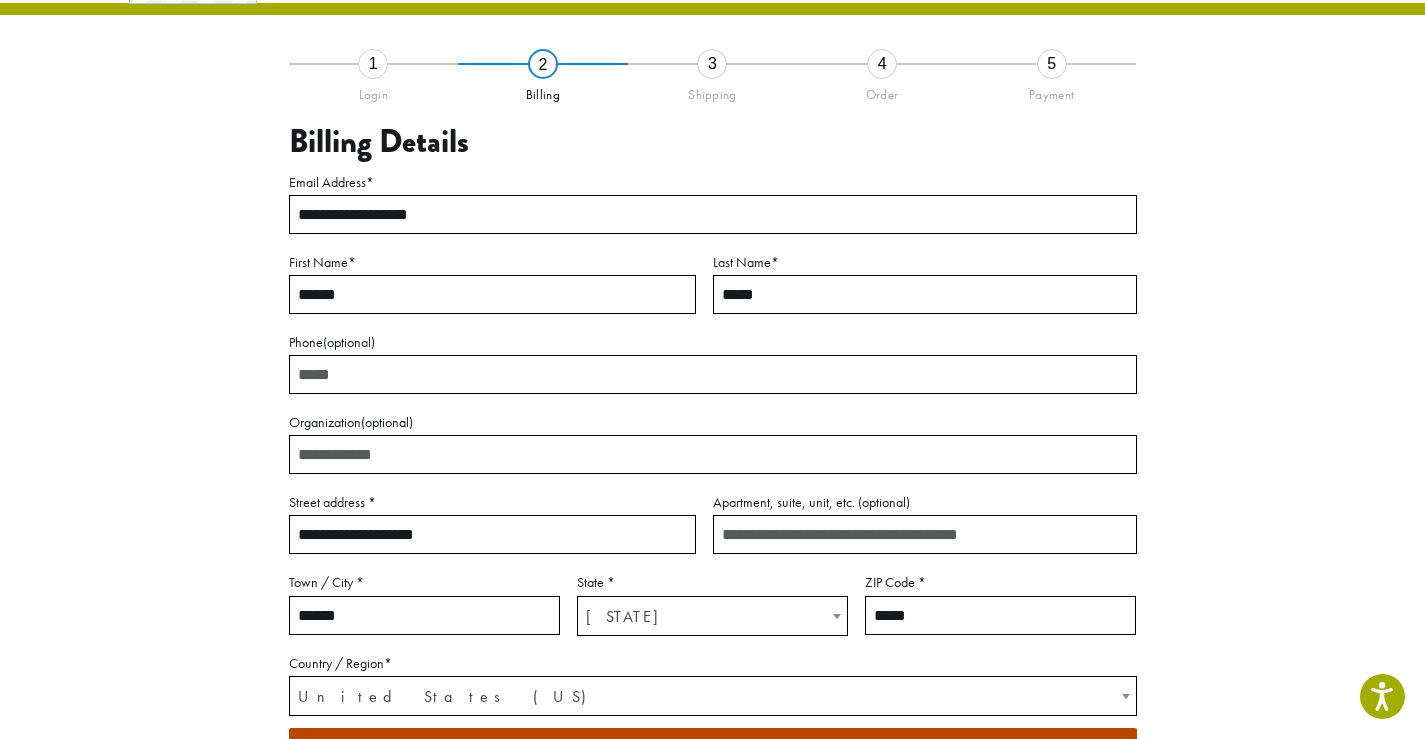 scroll, scrollTop: 105, scrollLeft: 0, axis: vertical 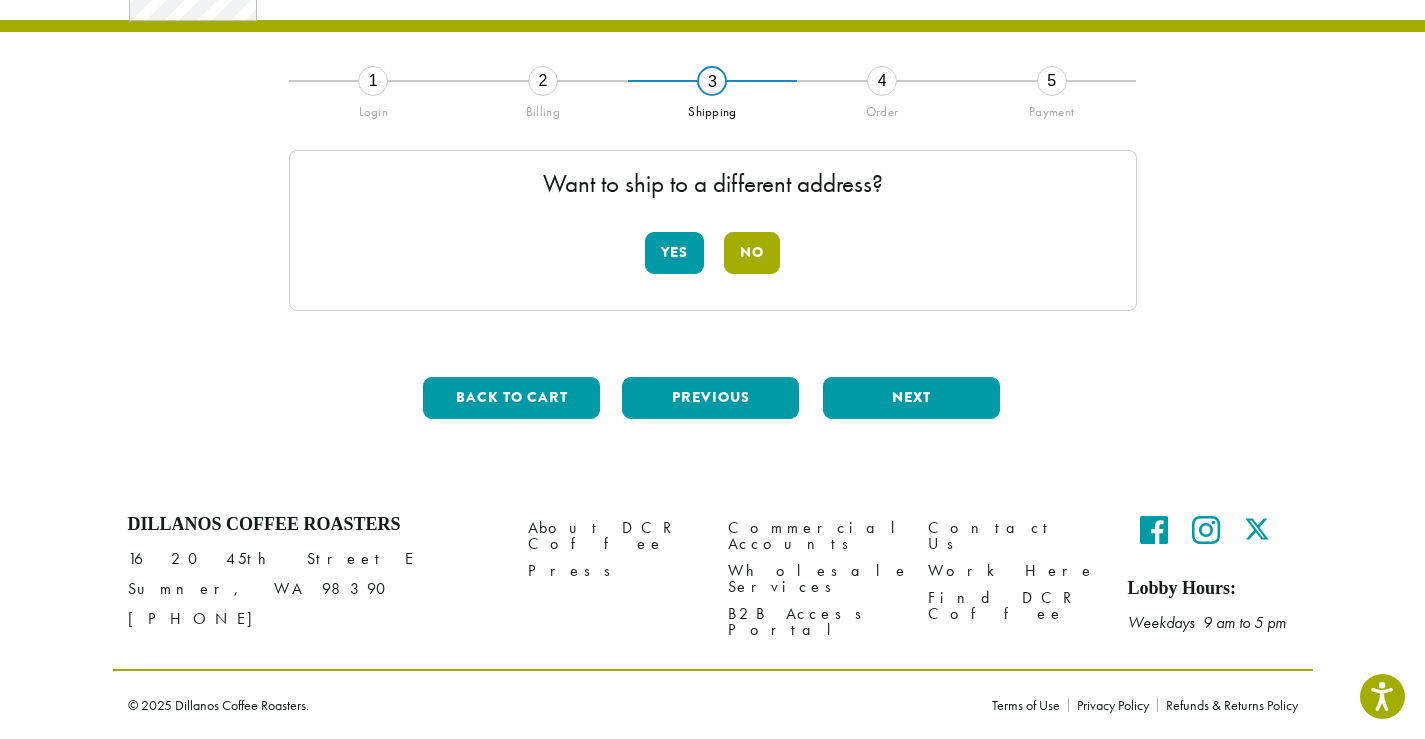 click on "No" at bounding box center [752, 253] 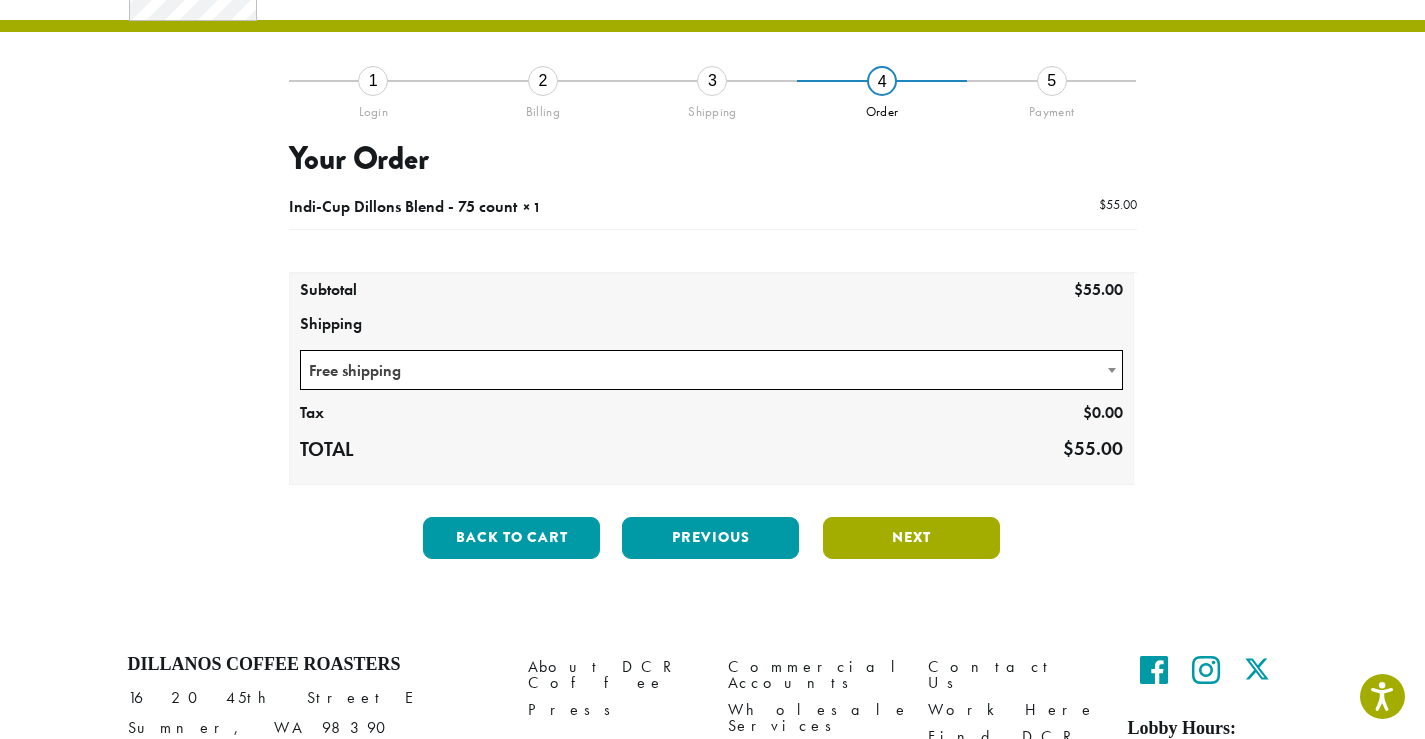 click on "Next" at bounding box center (911, 538) 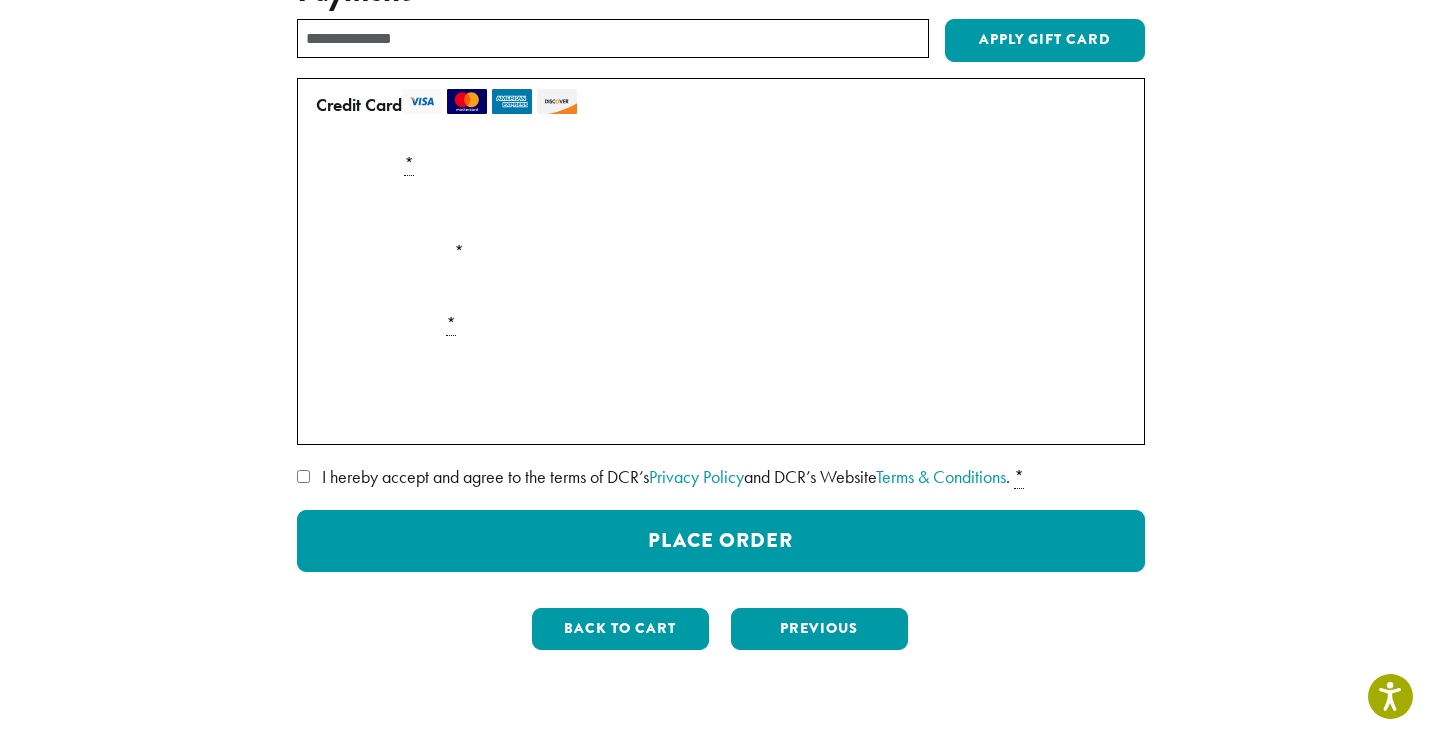 scroll, scrollTop: 305, scrollLeft: 0, axis: vertical 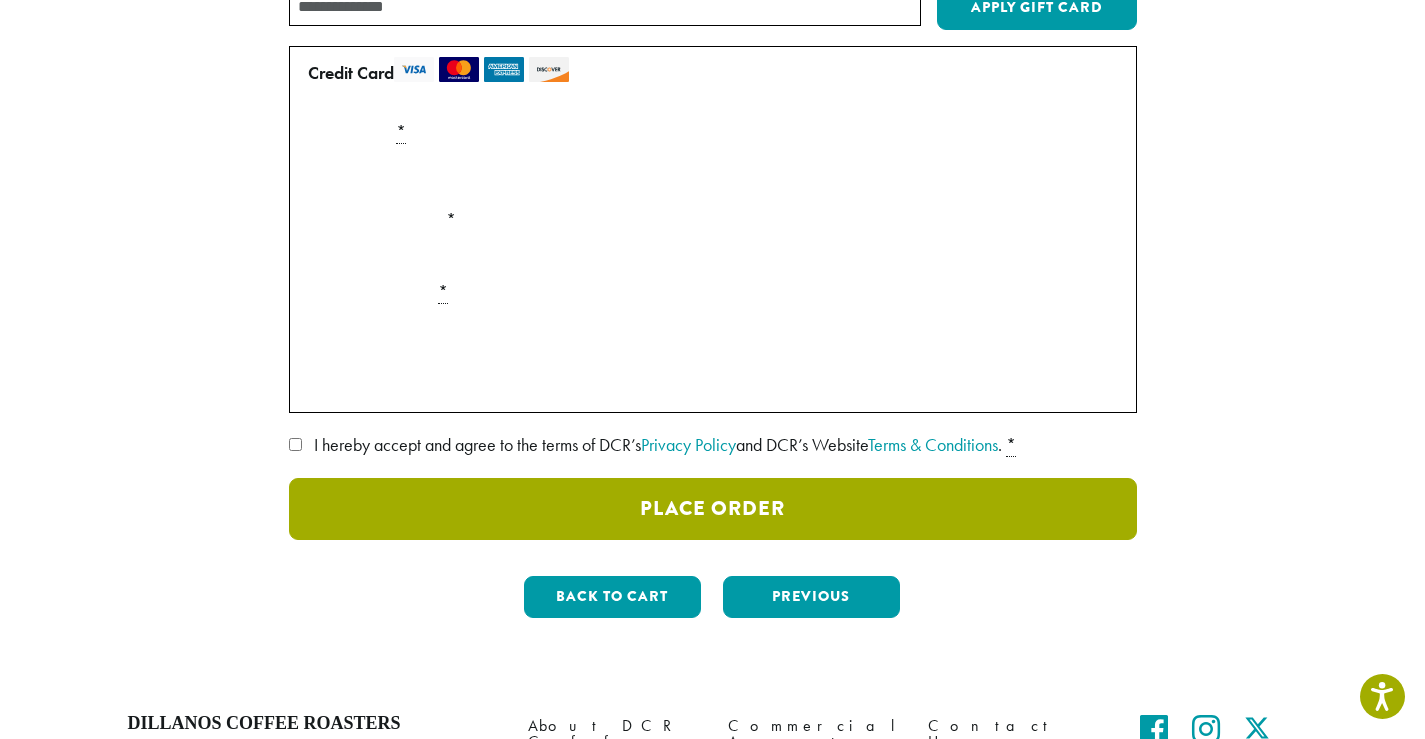 click on "Place Order" at bounding box center (713, 509) 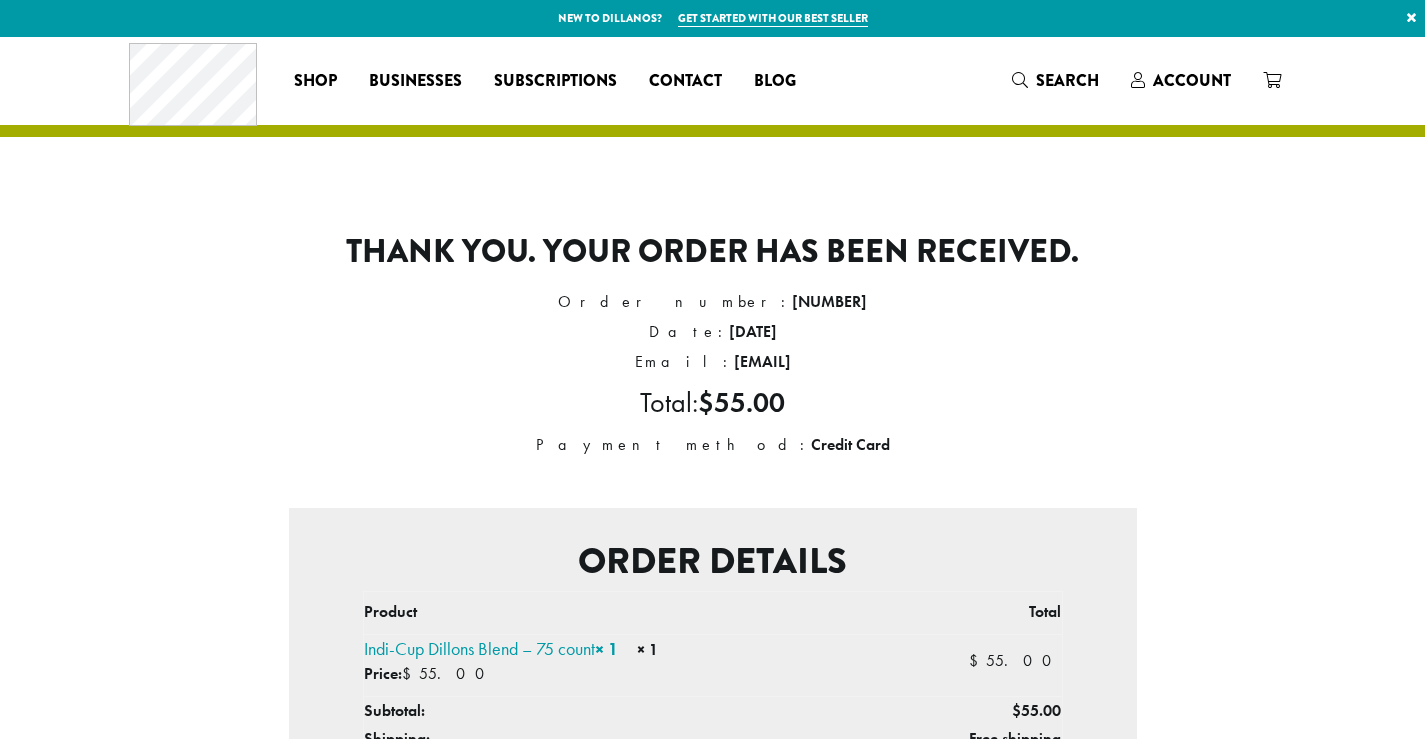 scroll, scrollTop: 0, scrollLeft: 0, axis: both 